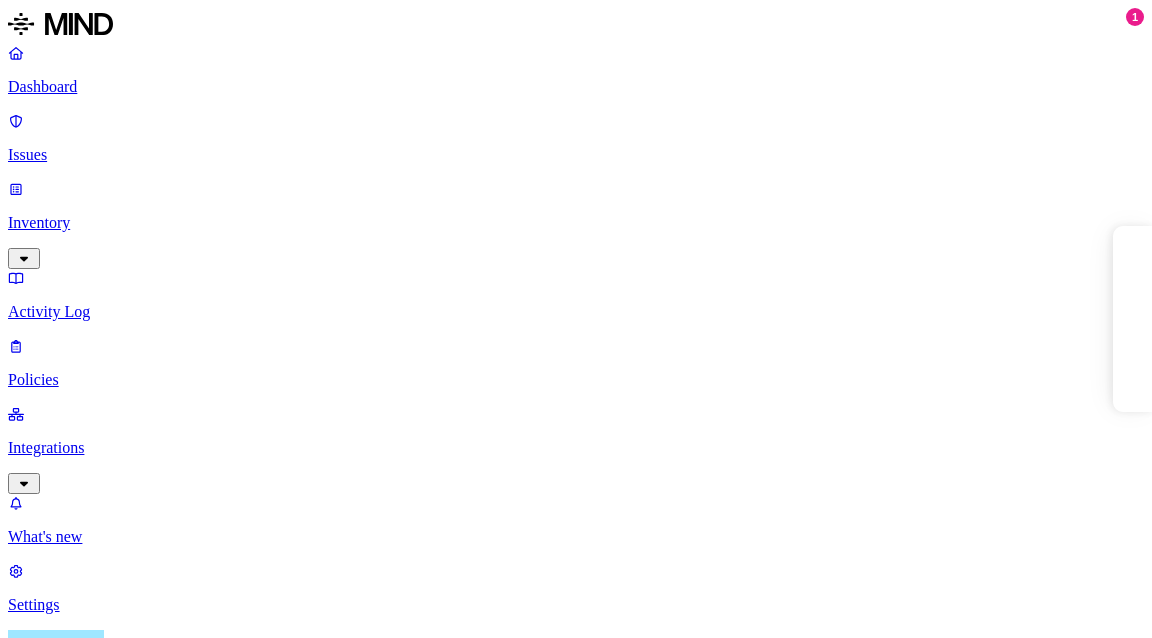 scroll, scrollTop: 0, scrollLeft: 0, axis: both 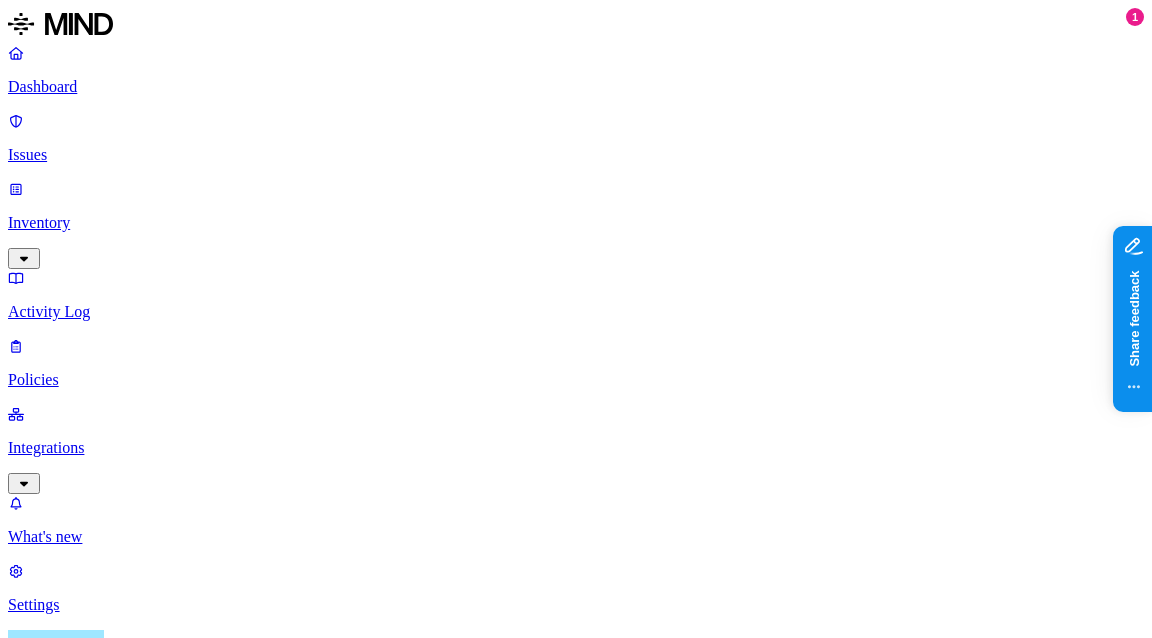 click on "Issues" at bounding box center (576, 138) 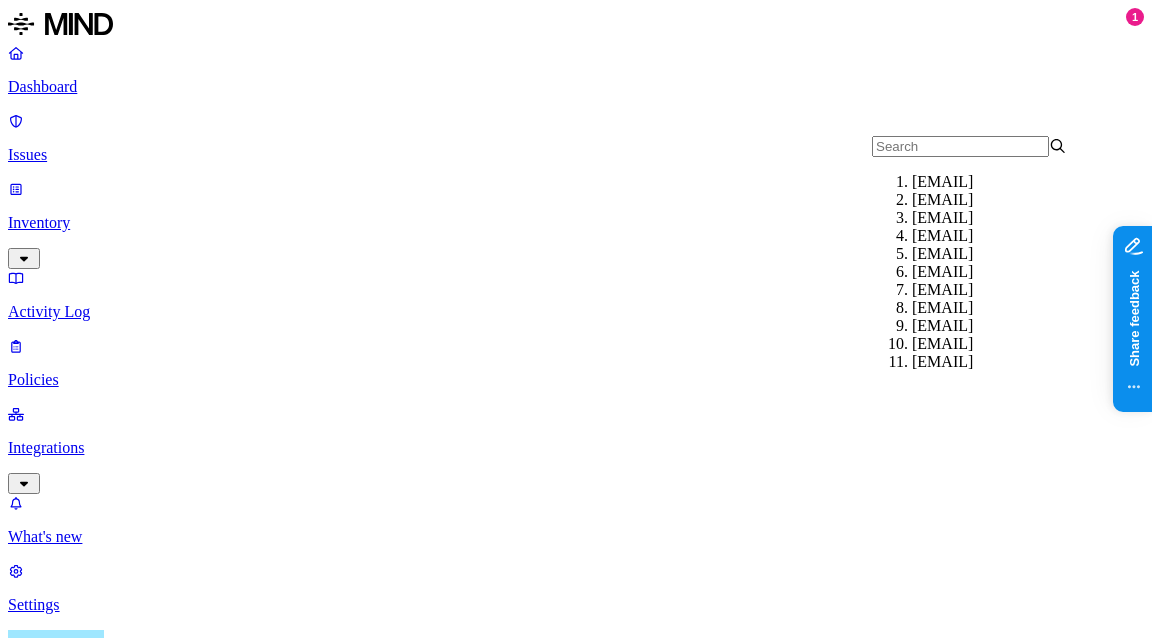 click on "Issues" at bounding box center [576, 868] 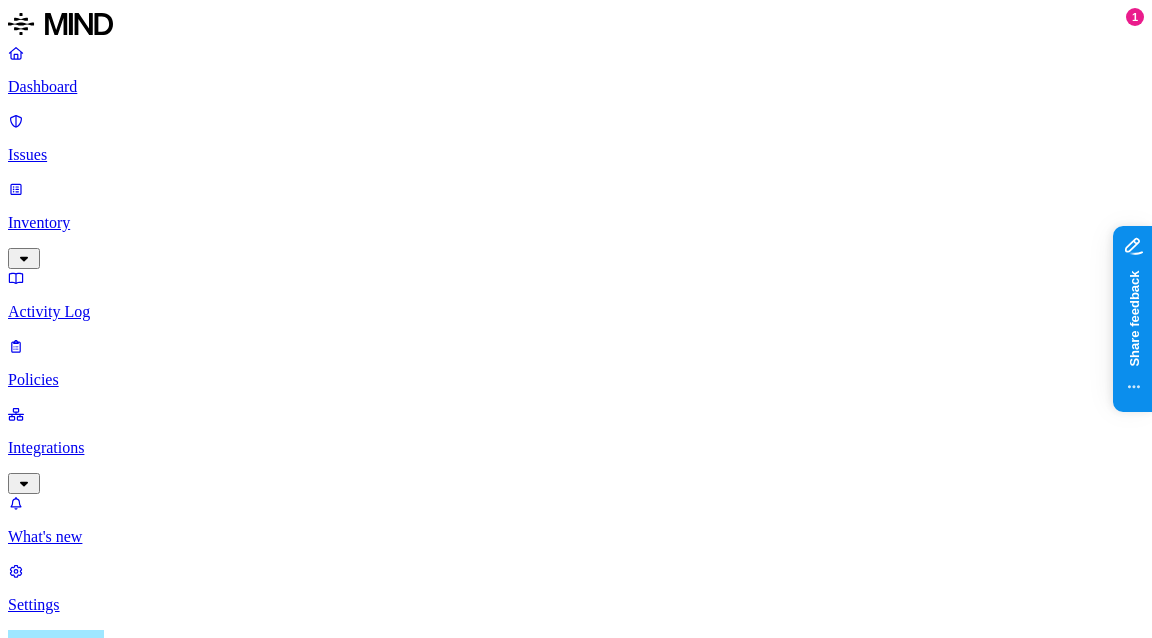 click 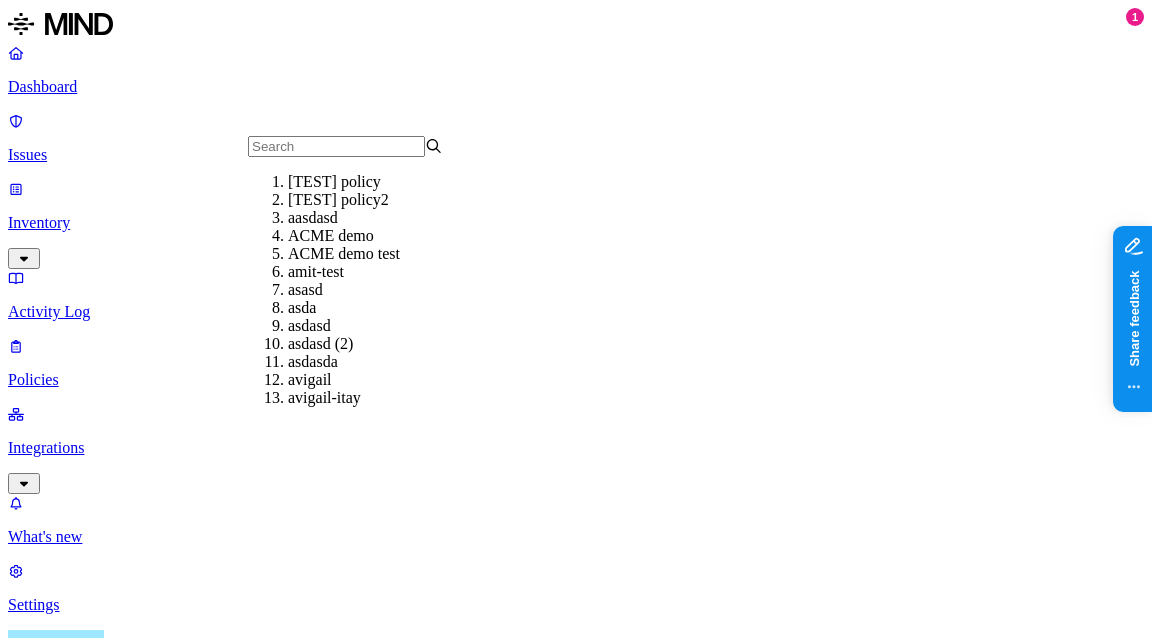 scroll, scrollTop: 0, scrollLeft: 0, axis: both 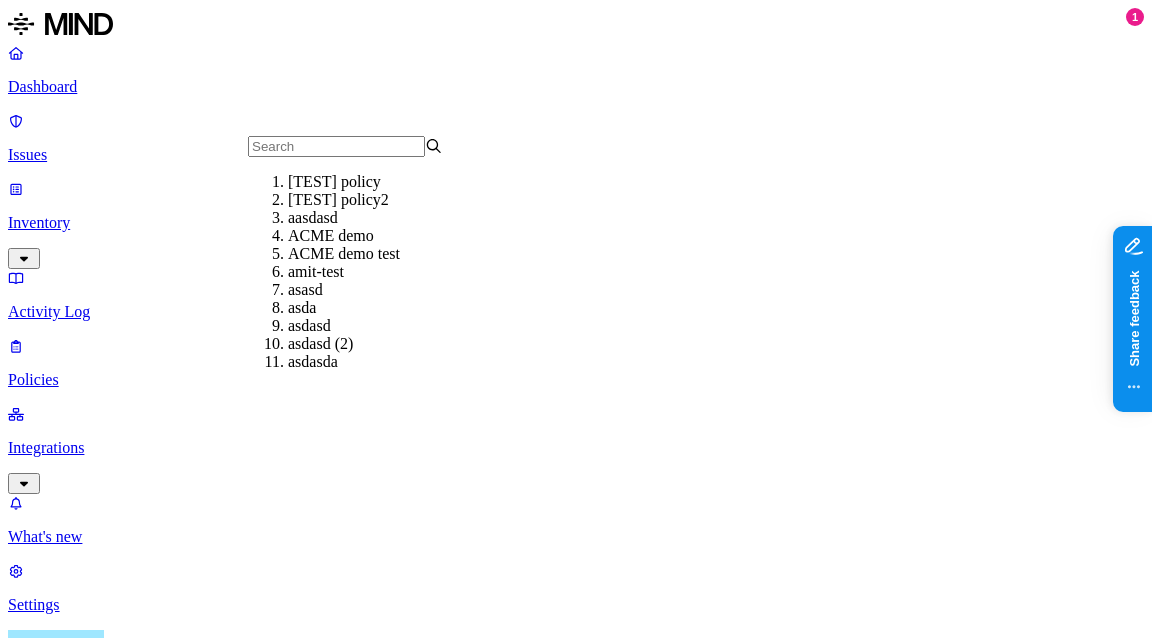 click on "Issues All Exposure Exfiltration Insider threat" at bounding box center [576, 891] 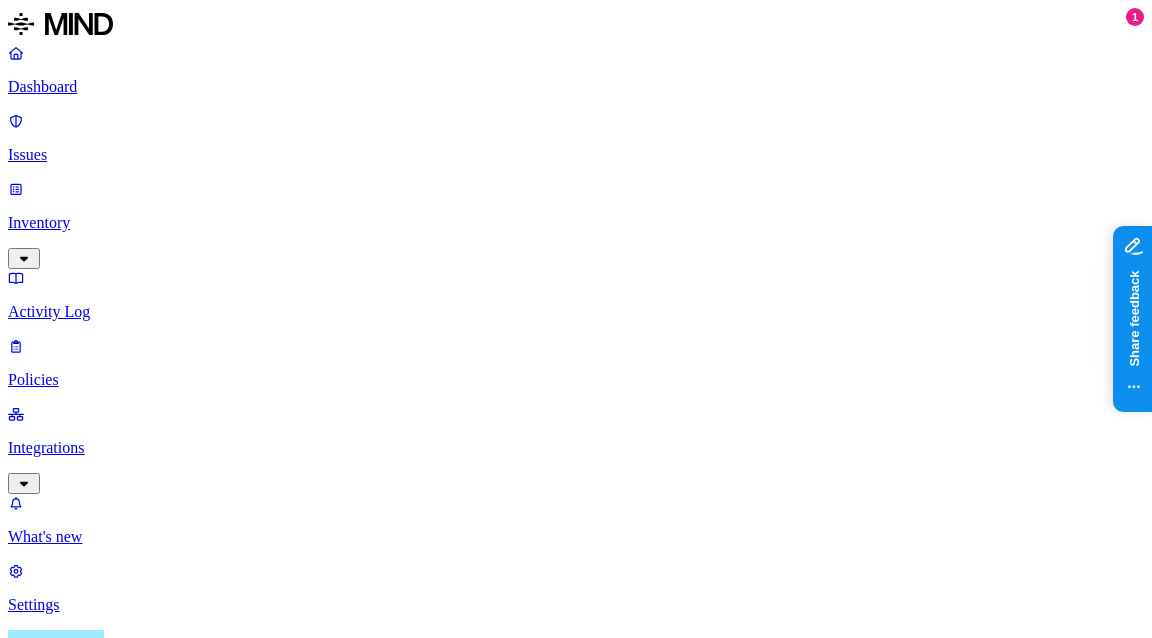 scroll, scrollTop: 0, scrollLeft: 444, axis: horizontal 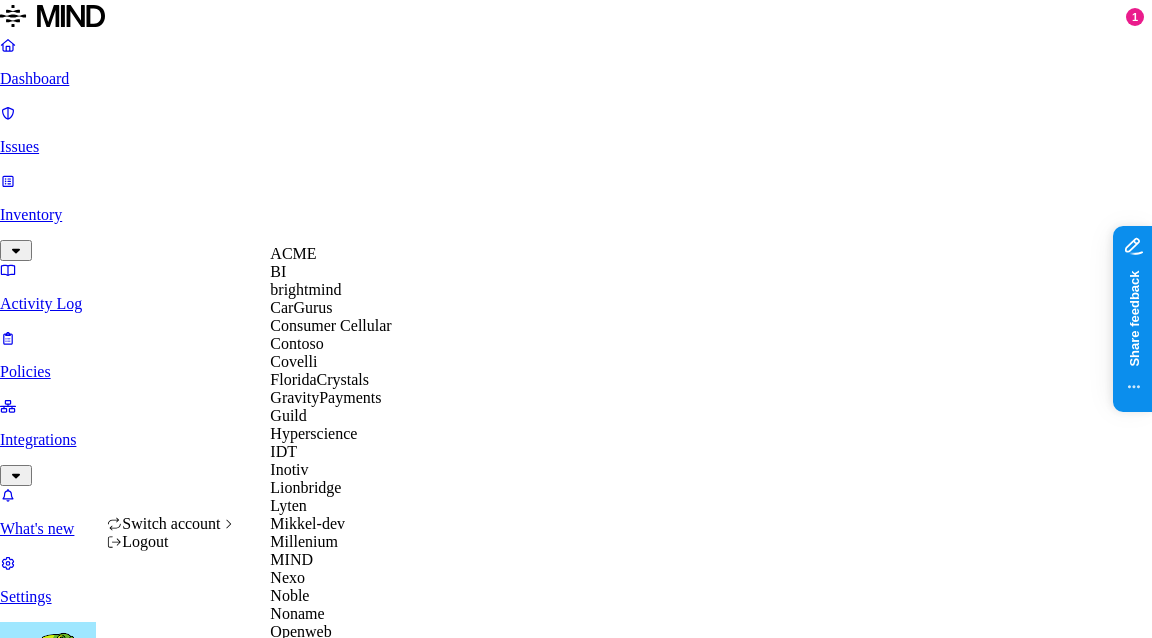 click on "Contoso" at bounding box center (347, 344) 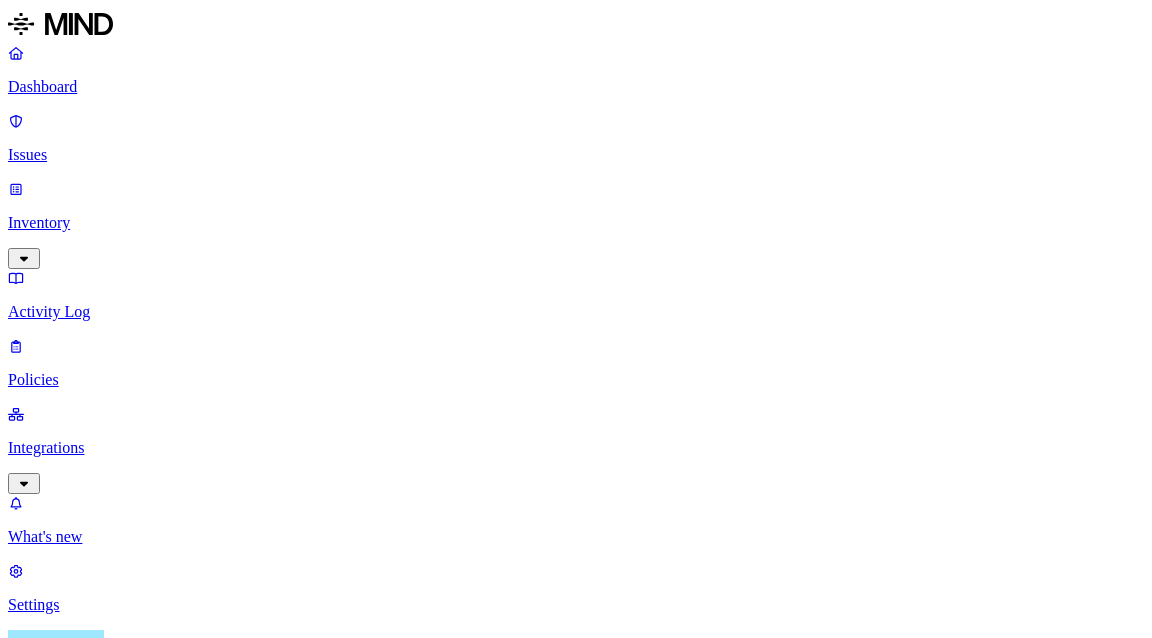 scroll, scrollTop: 0, scrollLeft: 0, axis: both 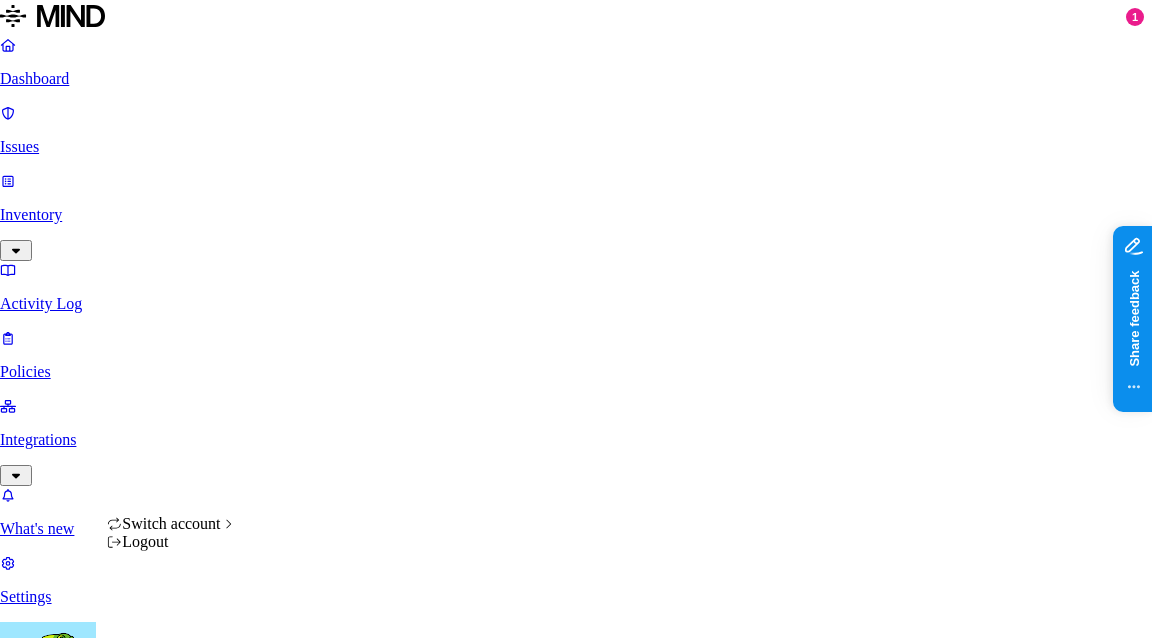 click on "Dashboard Issues Inventory Activity Log Policies Integrations What's new 1 Settings Yuval Meshorer Contoso Issues All Exposure Exfiltration Insider threat Policy Status: Open, In Progress Discovered Severity Action taken Environment Assignee 3 Issues Policy Severity Classification Data types File Destination User Endpoint Discovered Action taken Assignee Status Catch everything (Endpoint Testing) Critical – – – app.gitbook.com – yuvals-macbook-pro.local Jul 21, 2025, 06:03 PM Overridden – Open Catch everything (Endpoint Testing) Critical – – – app.gitbook.com – yuvals-macbook-pro.local Jul 21, 2025, 06:03 PM Overridden – Open Catch everything (Endpoint Testing) Critical – – – intune.microsoft.com – yuvals-macbook-pro.local Jul 21, 2025, 02:45 PM Overridden – Open
Switch account Logout" at bounding box center [576, 571] 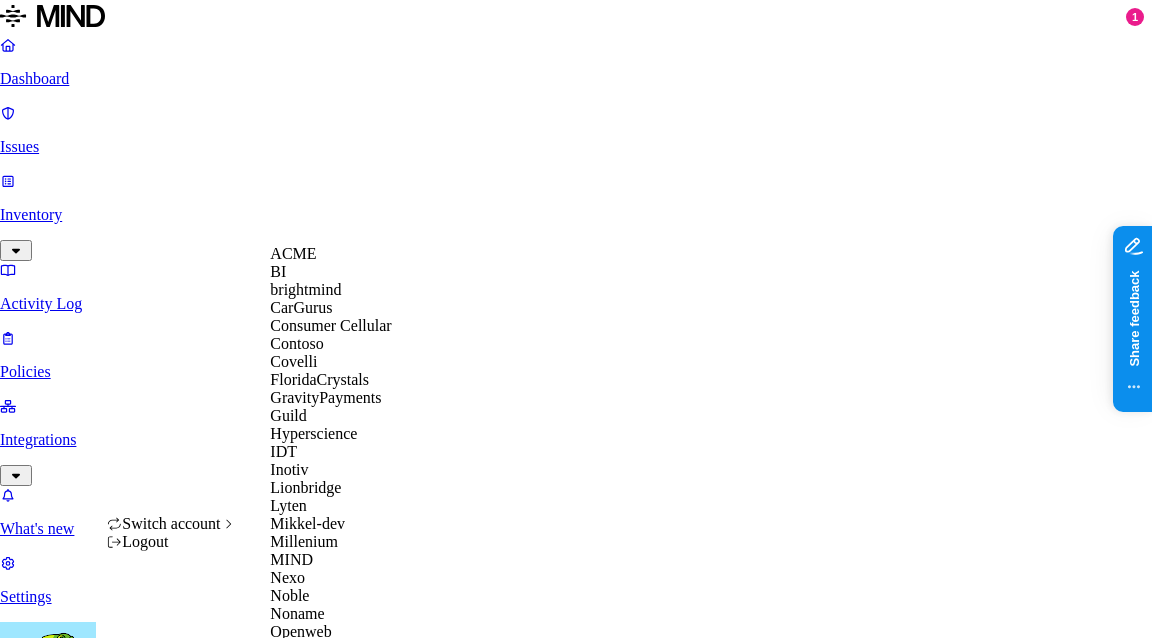 scroll, scrollTop: 254, scrollLeft: 0, axis: vertical 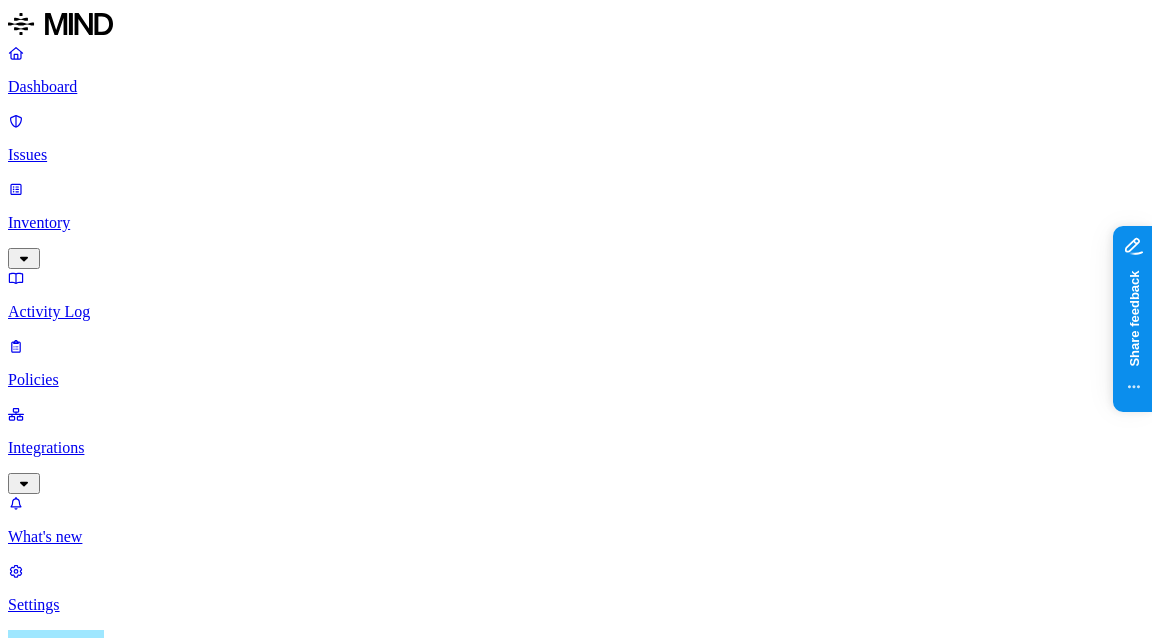 click on "Bill of materials resource upload" at bounding box center [191, 1243] 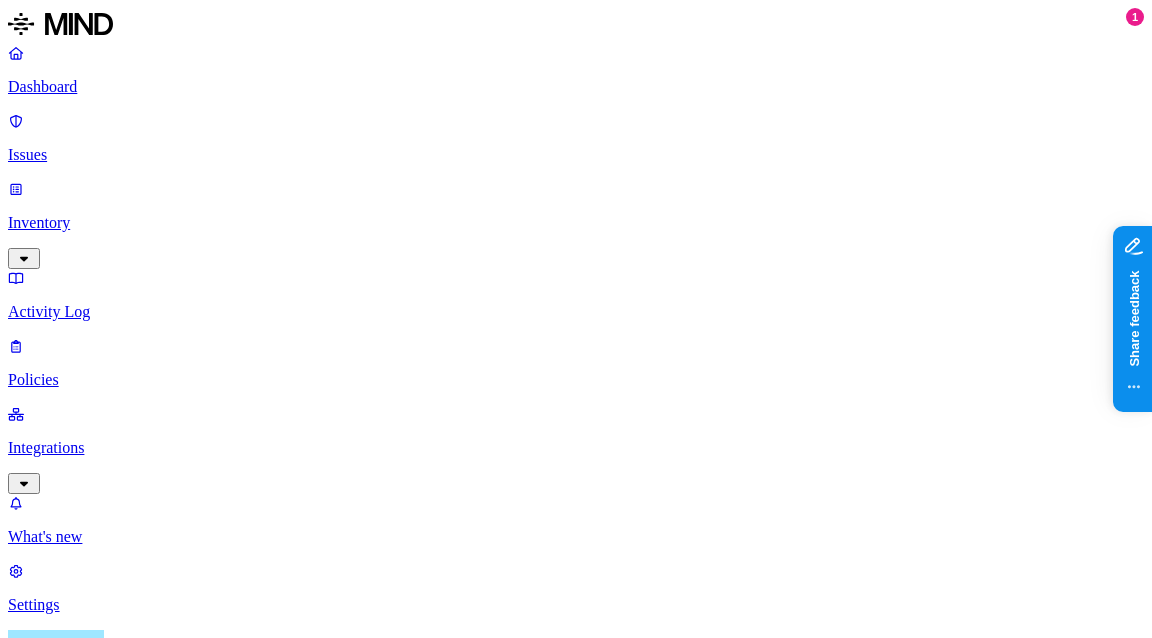 scroll, scrollTop: 344, scrollLeft: 0, axis: vertical 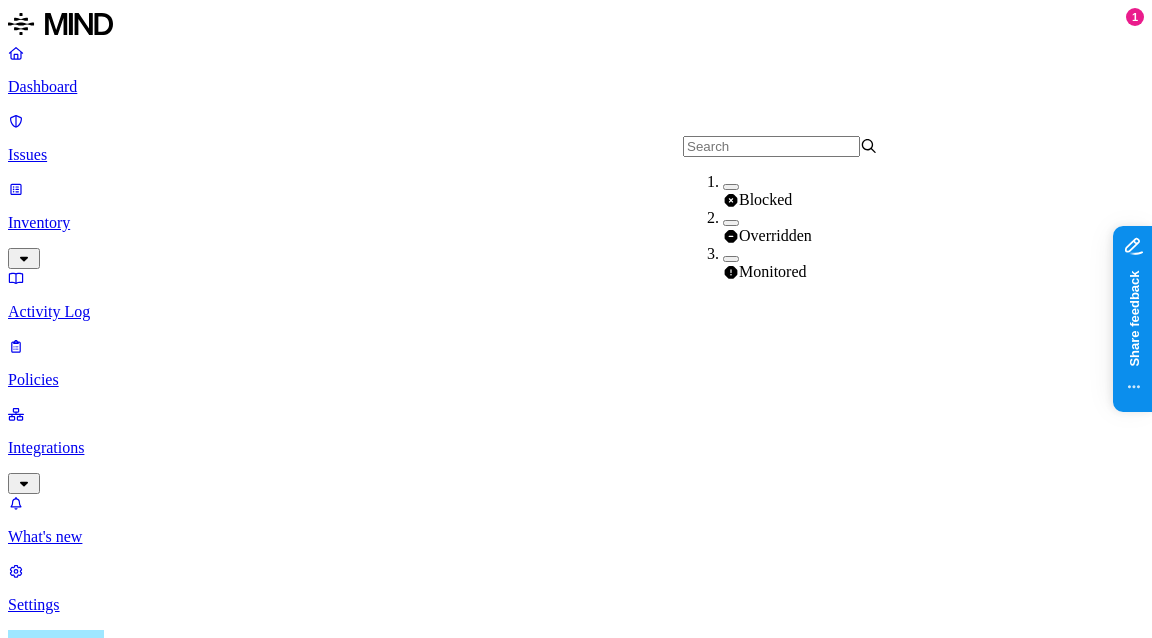 click on "Blocked" at bounding box center [765, 199] 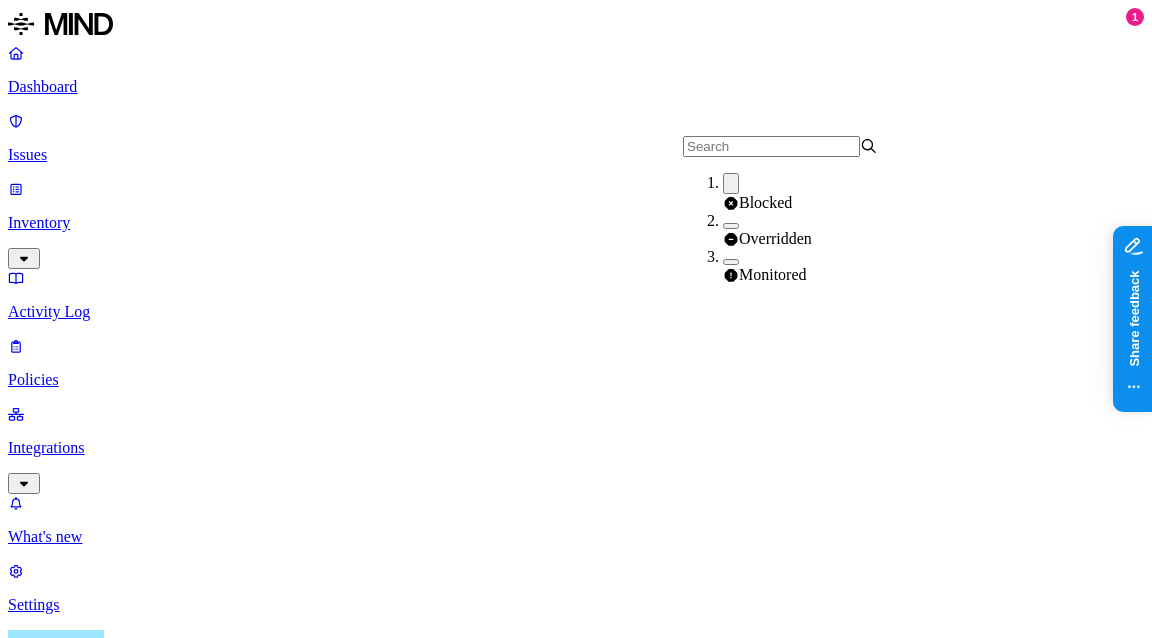 click on "Blocked" at bounding box center [765, 202] 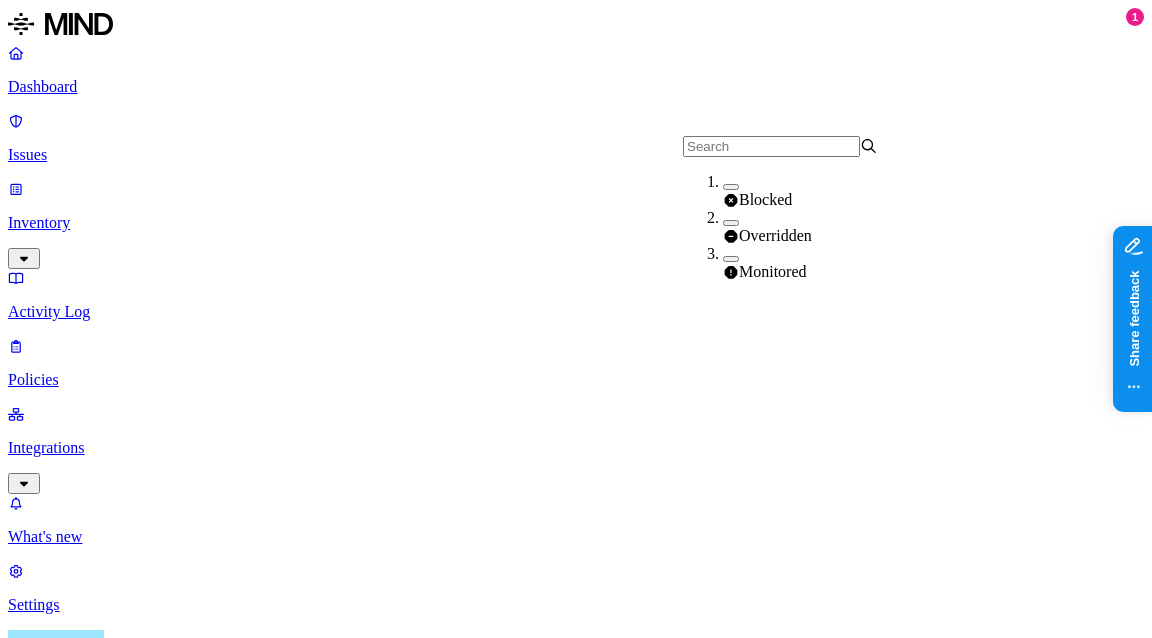 click on "Overridden" at bounding box center (820, 227) 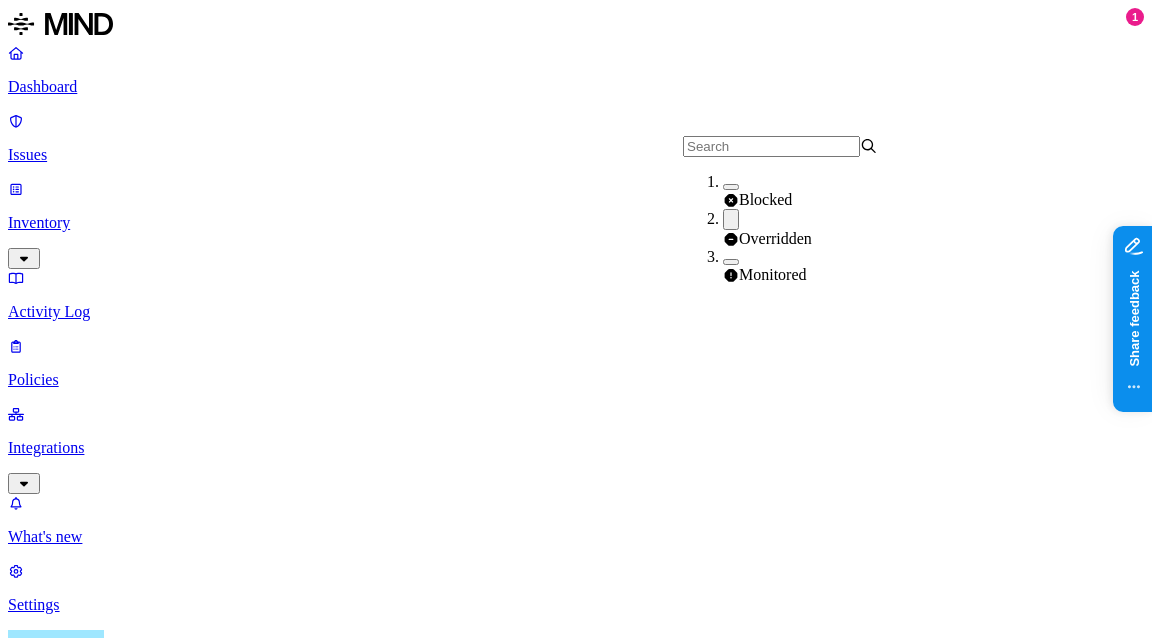 click on "Overridden" at bounding box center (820, 228) 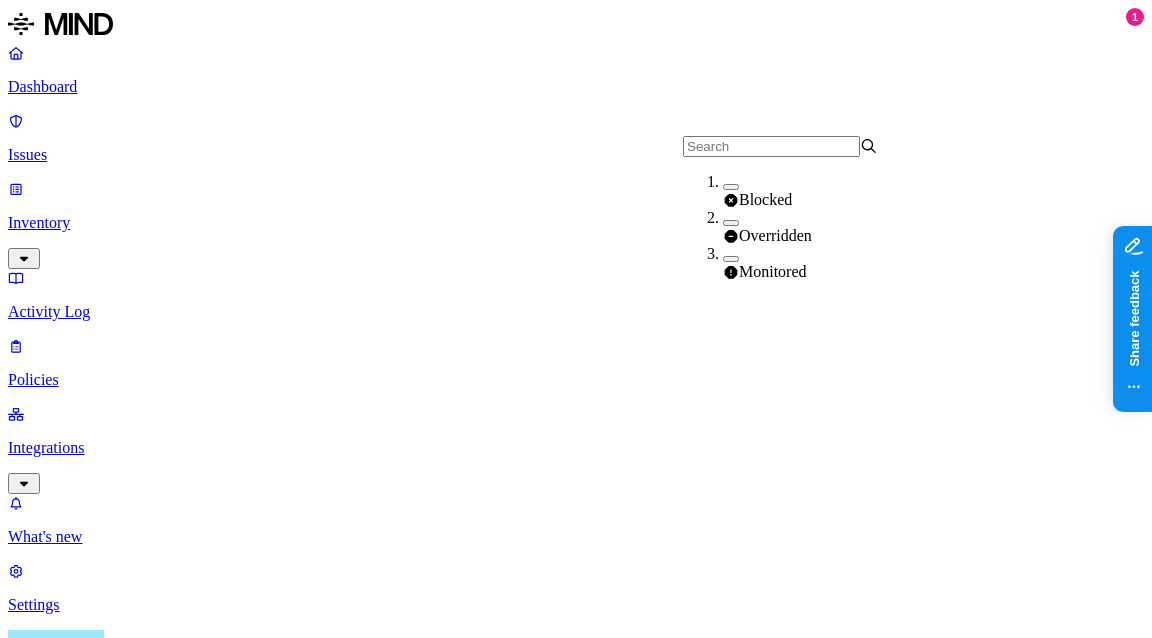 click on "Monitored" at bounding box center [820, 263] 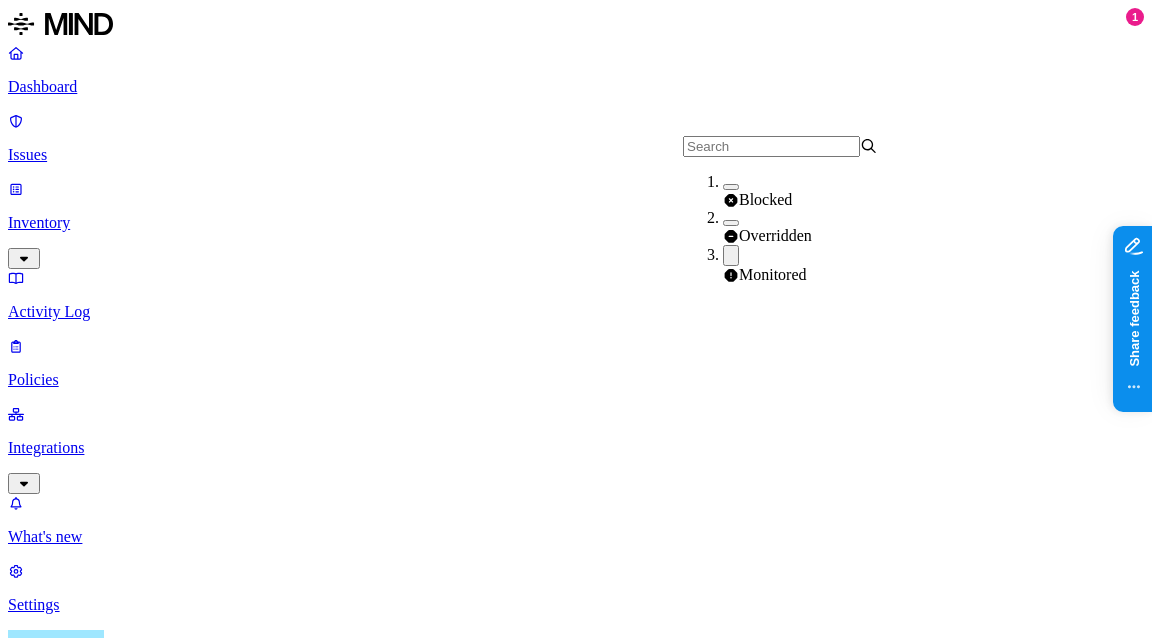 click on "Monitored" at bounding box center (820, 264) 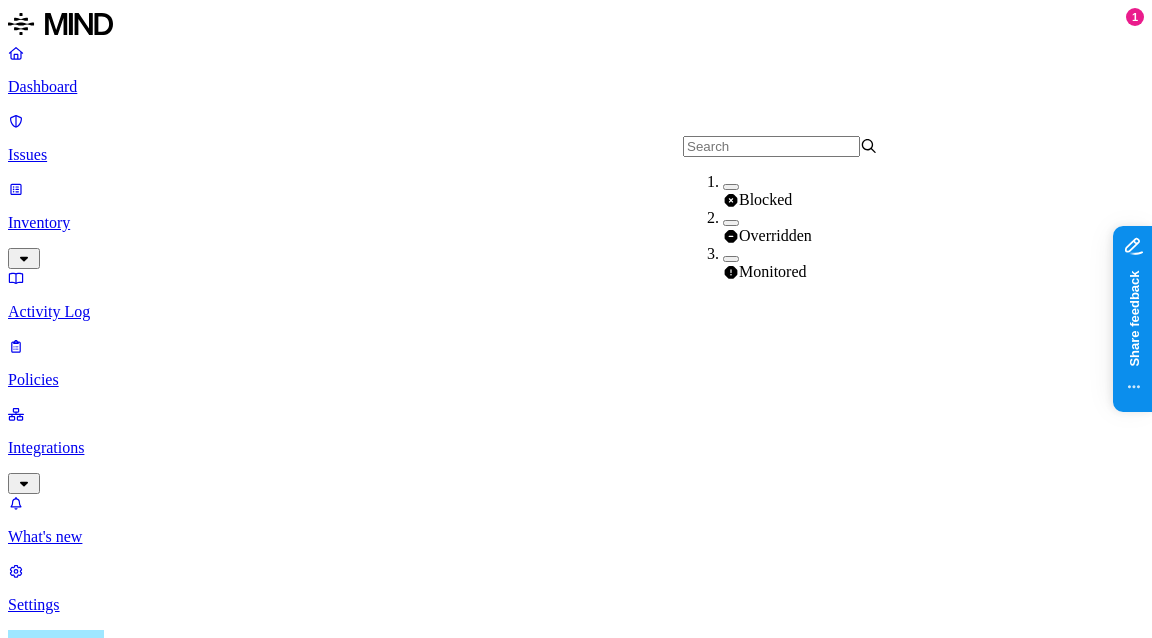click on "Issues" at bounding box center [576, 868] 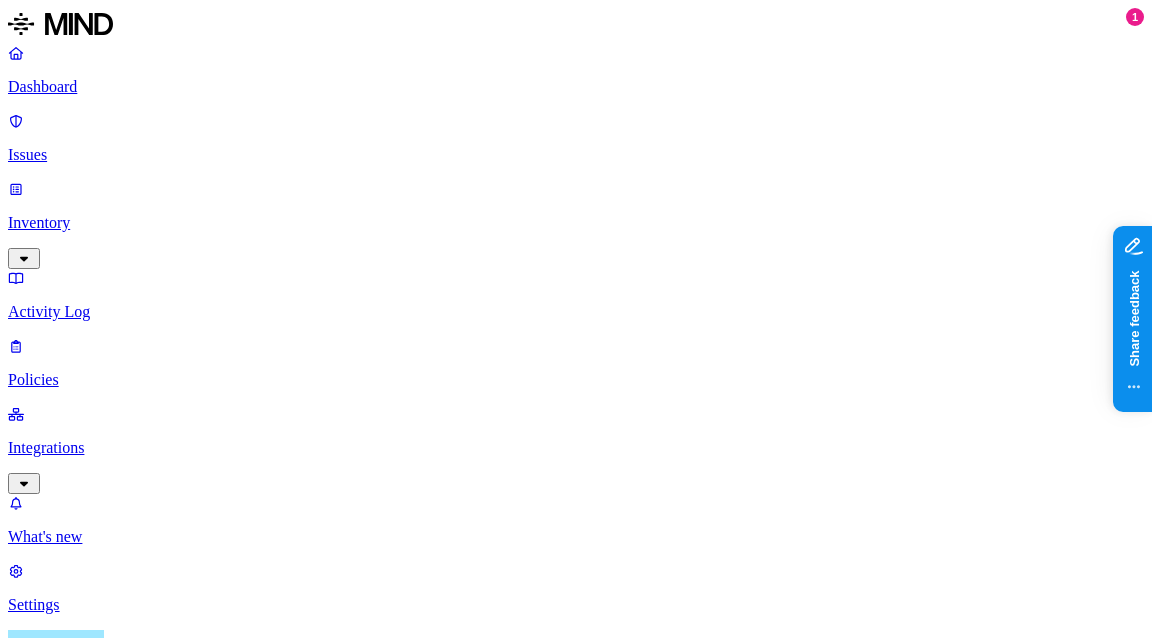 click on "Status: Open, In Progress" at bounding box center [159, 937] 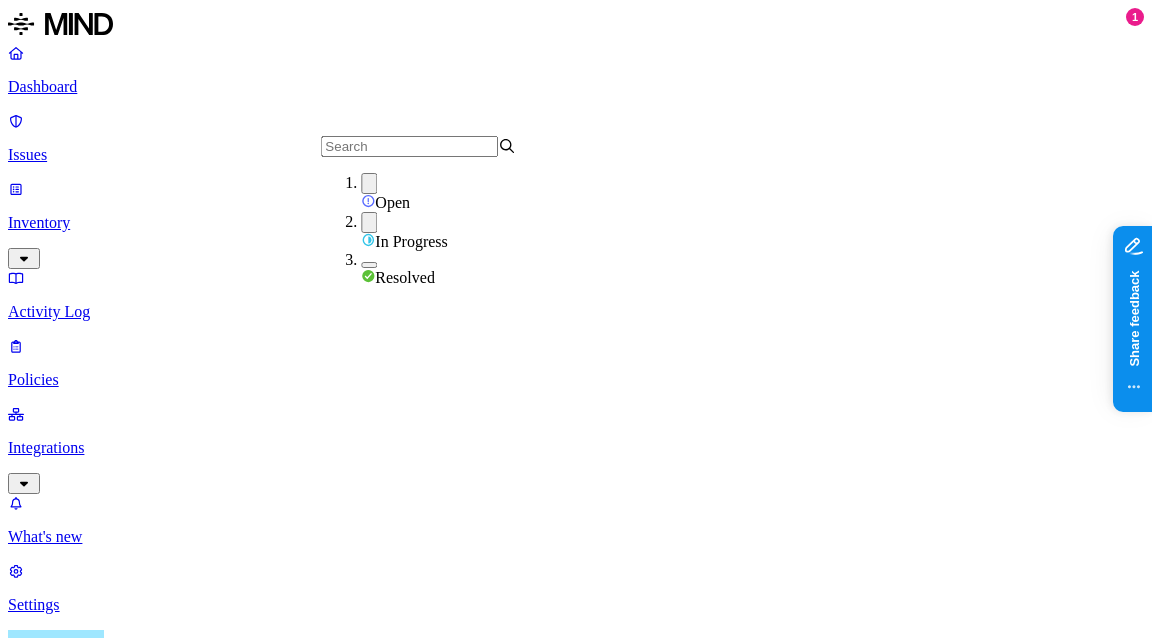 click on "In Progress" at bounding box center [411, 241] 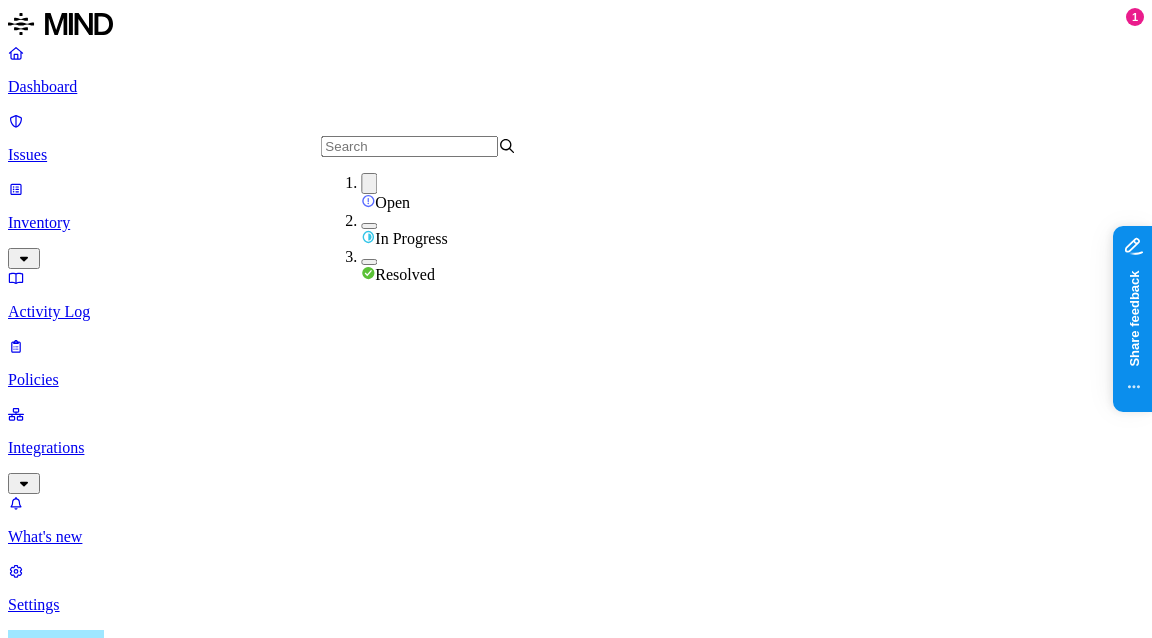 click on "Open" at bounding box center (392, 202) 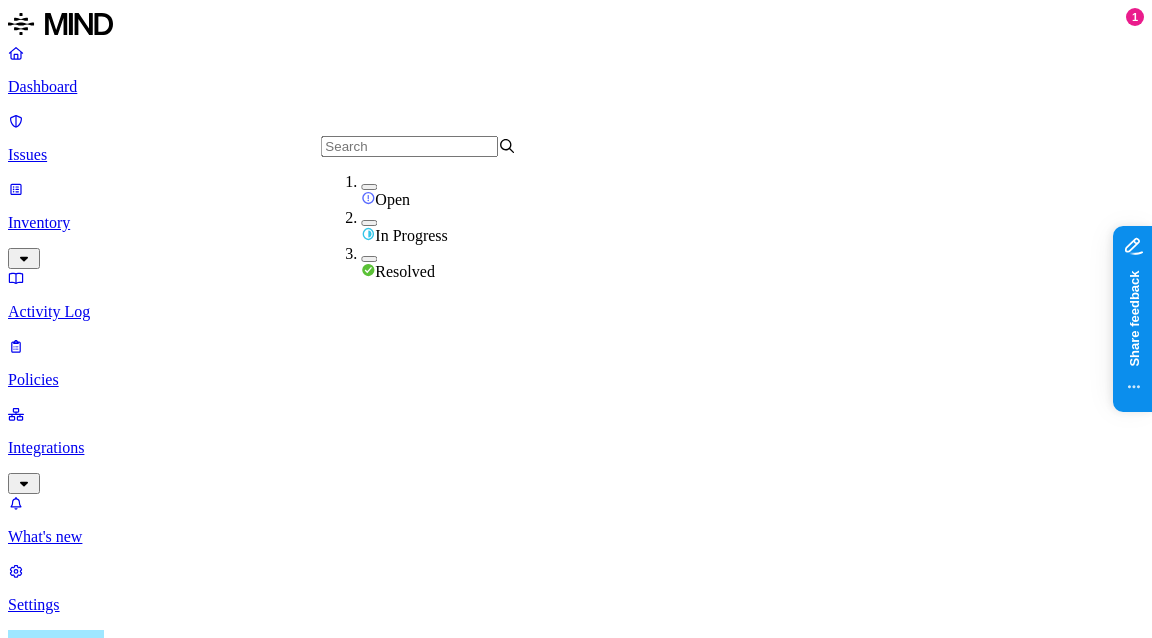 click on "Action taken" at bounding box center (364, 937) 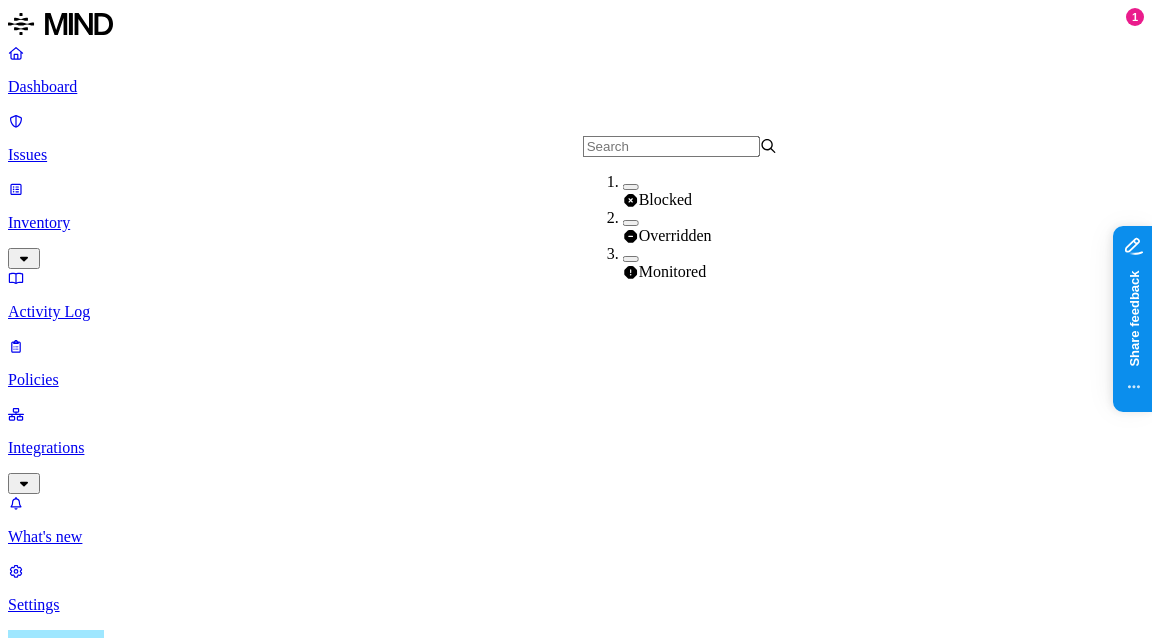 click 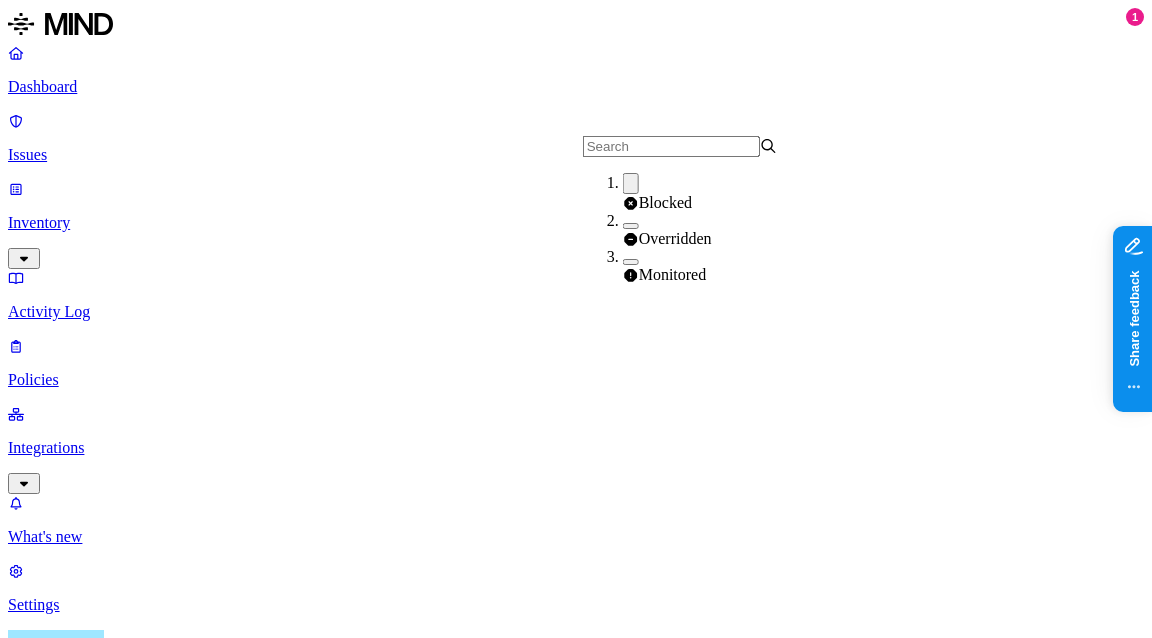 click on "Blocked" at bounding box center (665, 202) 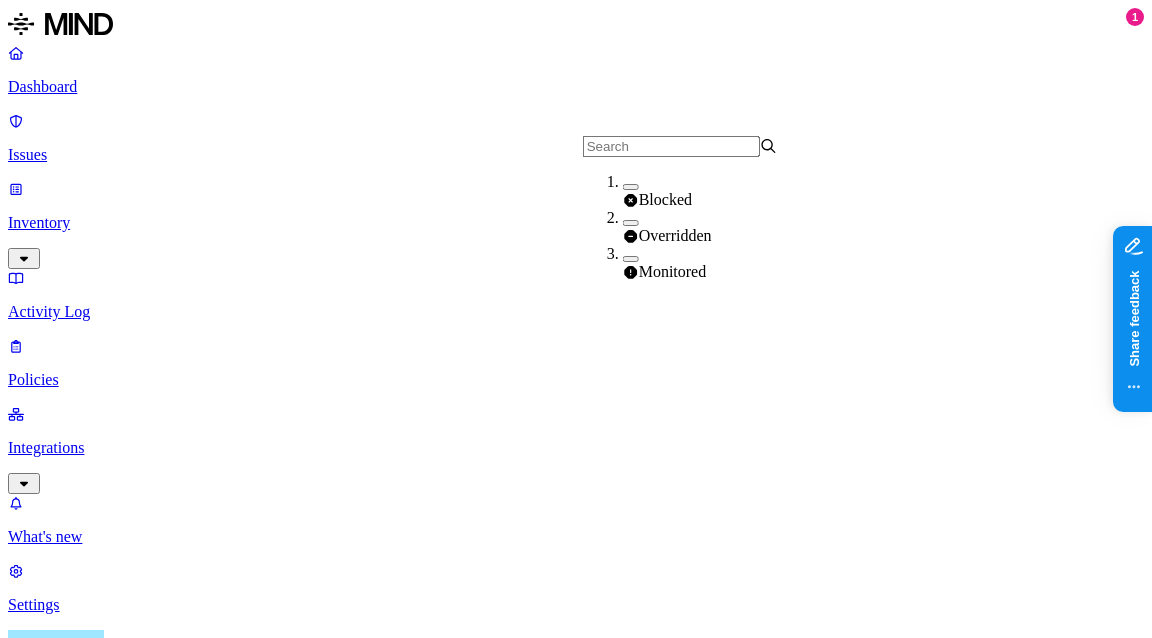 click on "Overridden" at bounding box center (675, 235) 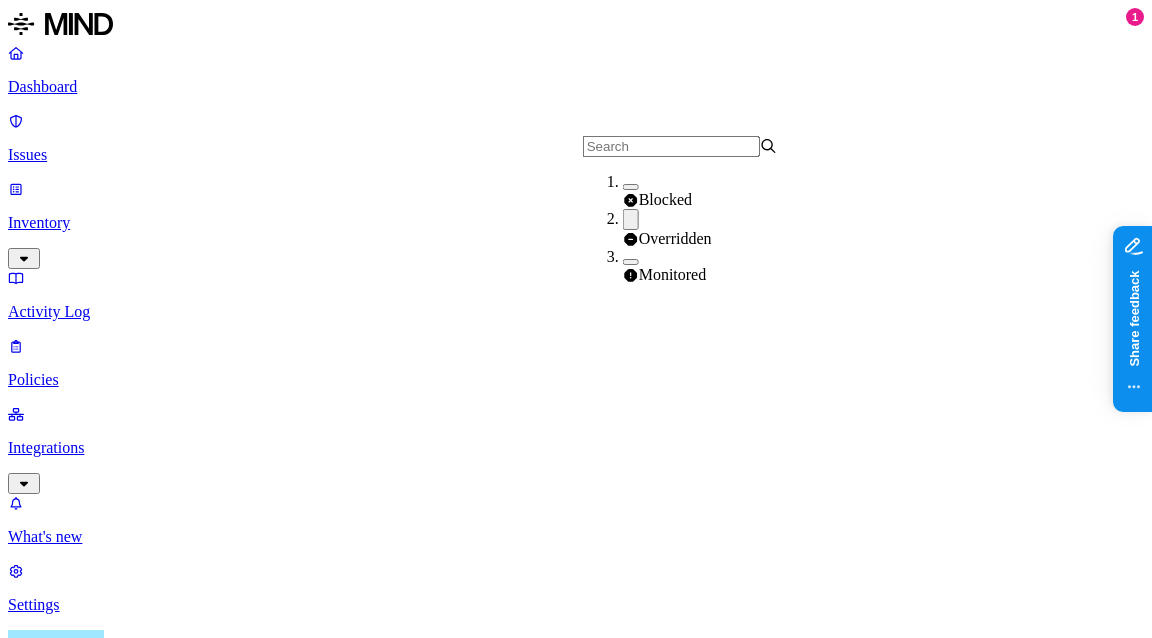 click on "Overridden" at bounding box center (675, 238) 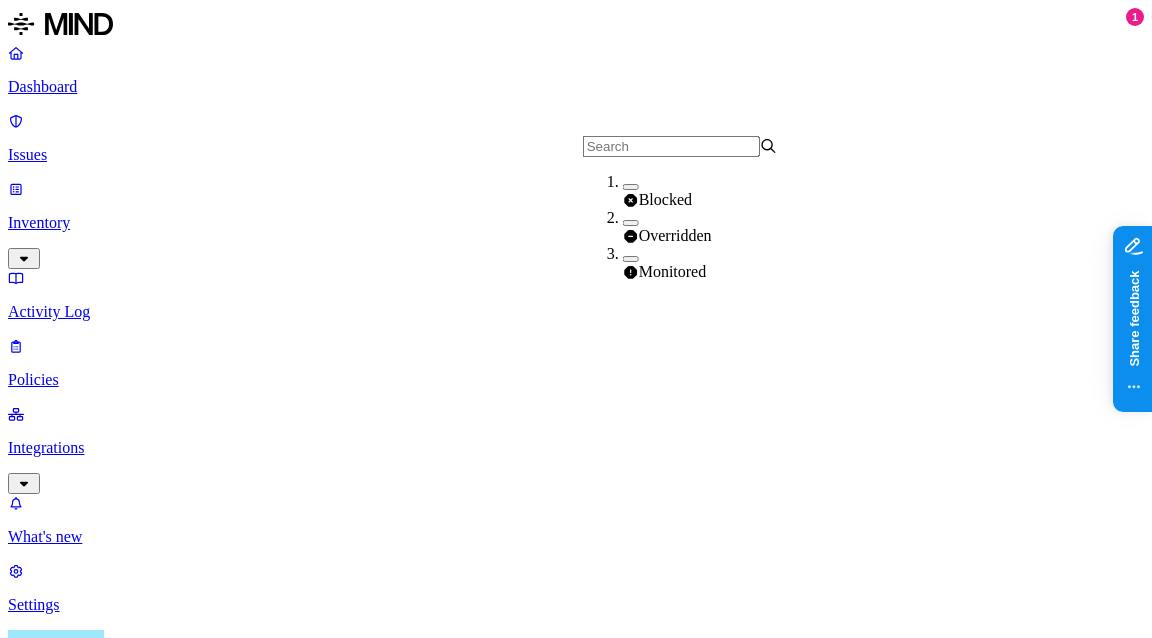click on "Monitored" at bounding box center [720, 263] 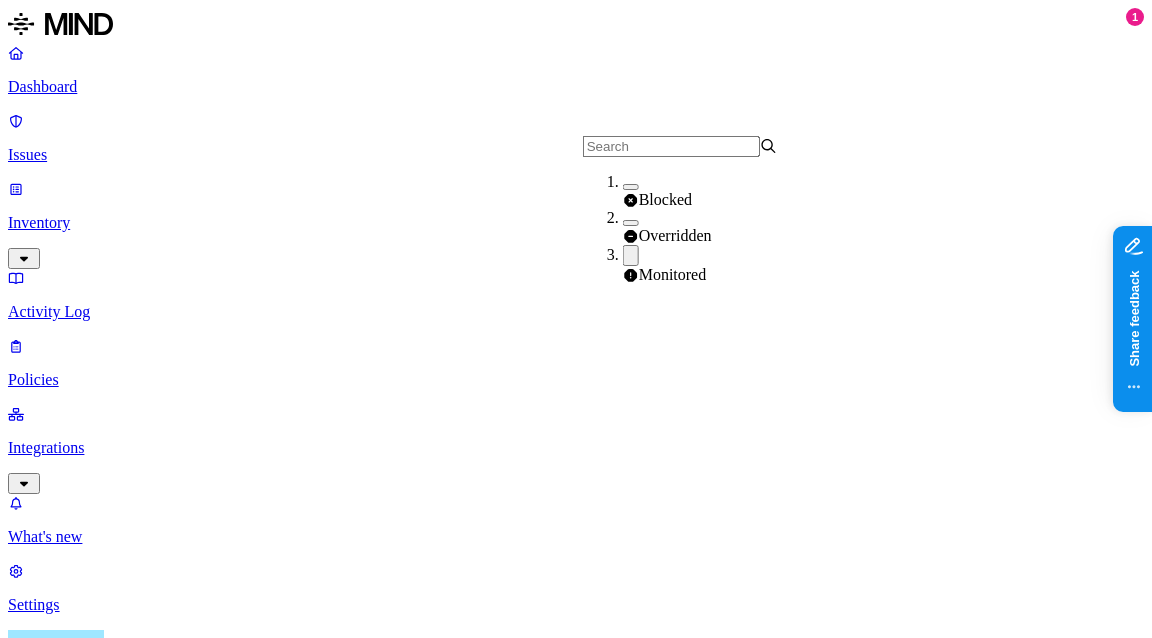 click on "Dashboard Issues Inventory Activity Log Policies Integrations What's new 1 Settings" at bounding box center (576, 329) 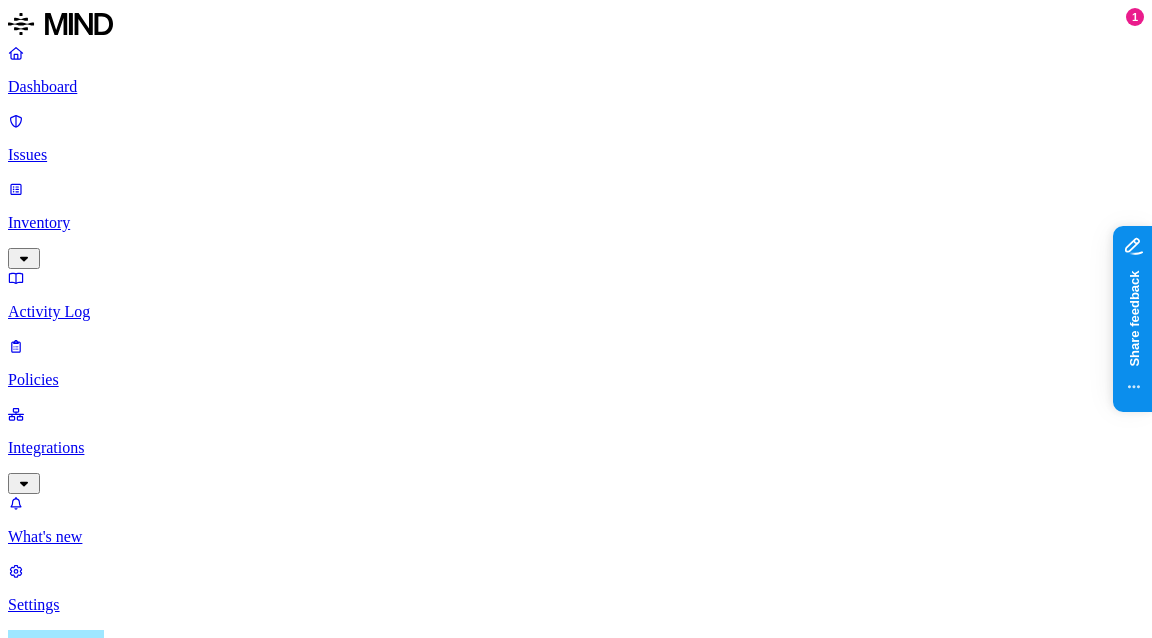 click on "Dashboard Issues Inventory Activity Log Policies Integrations What's new 1 Settings Yuval Meshorer Lyten Issues All Exposure Exfiltration Insider threat Policy Status Discovered Severity Action taken: Monitored Environment Assignee 83 Issues Policy Severity Classification Data types File Destination User Endpoint Discovered Action taken Assignee Status Bill of materials resource upload Medium Other Bill of materials 1 20241031 CAM Cost Forecast (2).xlsx chatgpt.com Nazik Aytjanova lt-nazikaytj1 Jul 30, 2025, 06:39 PM Monitored nazik.aytjanova@lyten.com Open Bill of materials resource upload Medium Other Bill of materials 1 20241031 CAM Cost Forecast (2).xlsx chatgpt.com Nazik Aytjanova lt-nazikaytj1 Jul 29, 2025, 02:56 AM Monitored nazik.aytjanova@lyten.com Open Bill of materials resource upload Medium Other Bill of materials 1 FAMAsset Recon 6.30.25.xlsx teams.microsoft.com Lisha Zheng lt-4bgb6s2 Jul 15, 2025, 01:40 AM Monitored lisha.zheng@lyten.com Open Bill of materials resource upload Medium 1" at bounding box center [576, 1941] 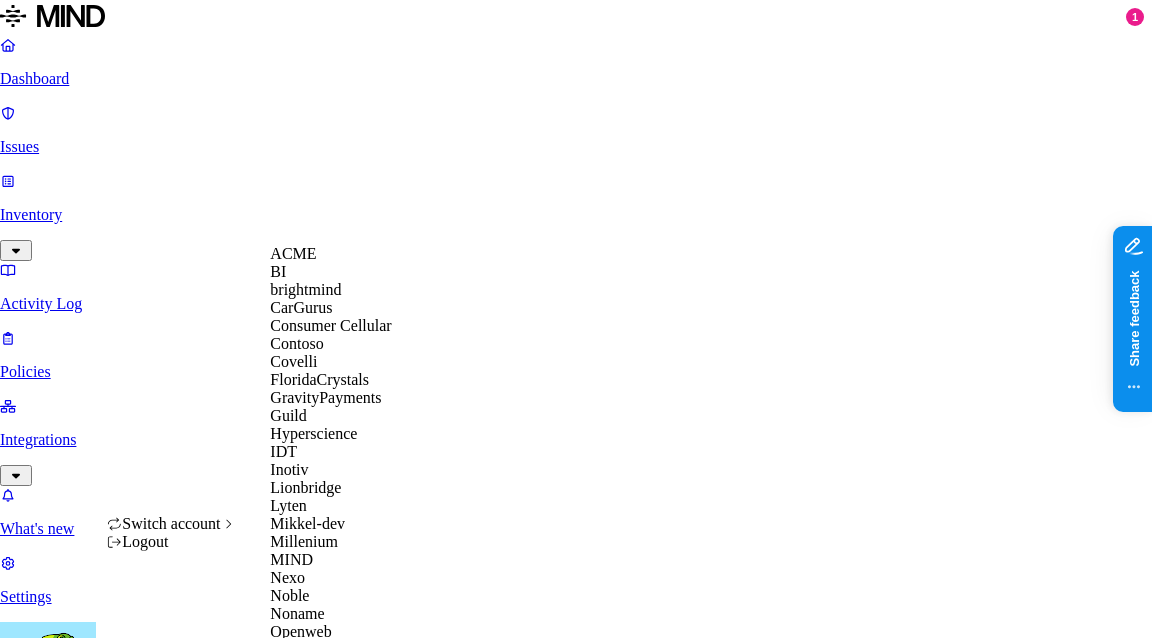 scroll, scrollTop: 669, scrollLeft: 0, axis: vertical 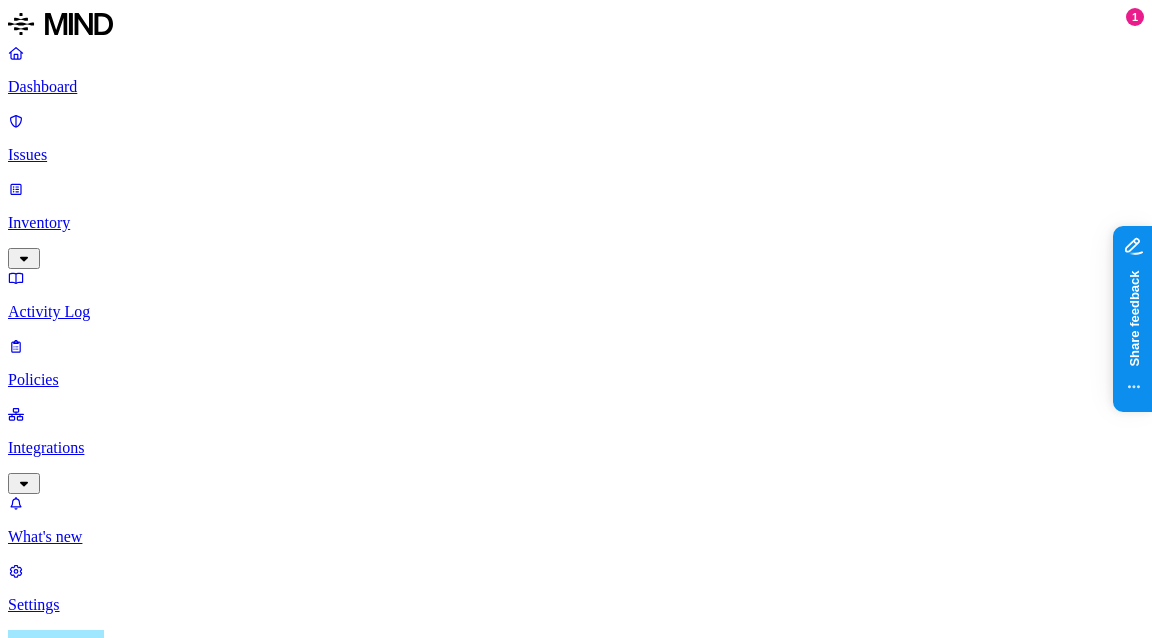 click on "Action taken: Monitored" at bounding box center [398, 937] 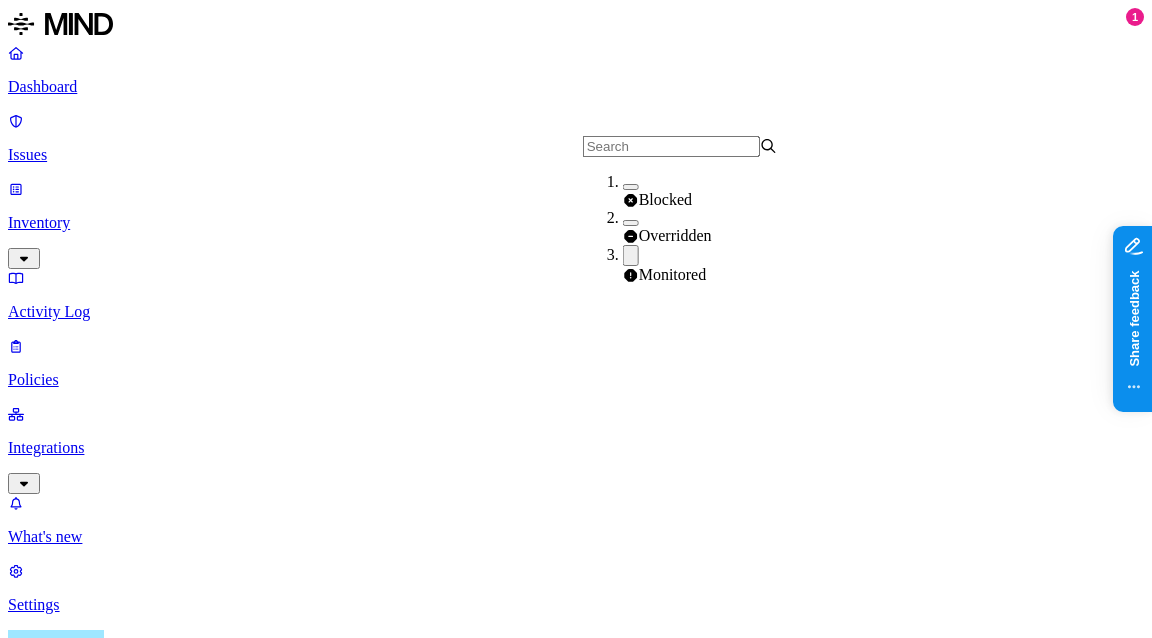 click on "Overridden" at bounding box center [675, 235] 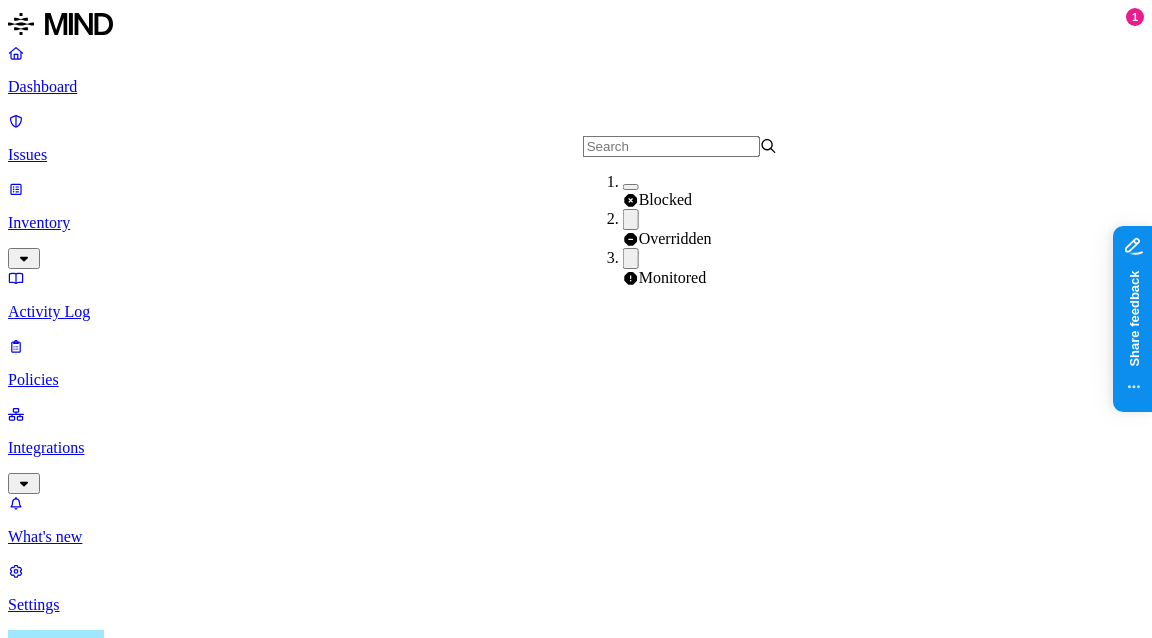 click on "Overridden" at bounding box center [675, 238] 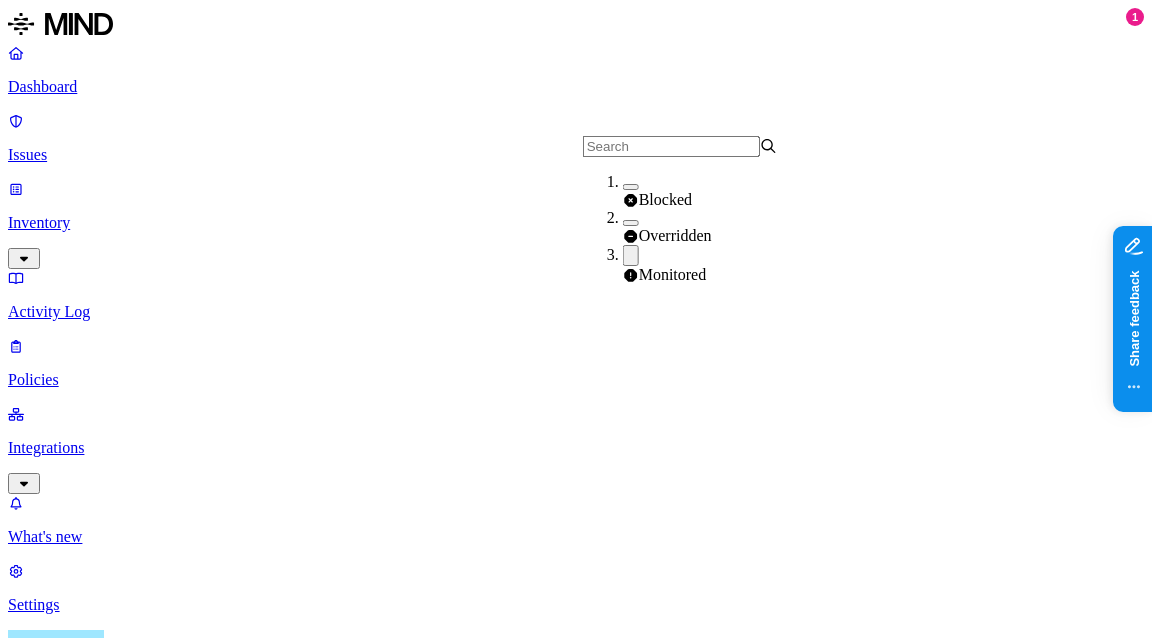click on "Monitored" at bounding box center [673, 274] 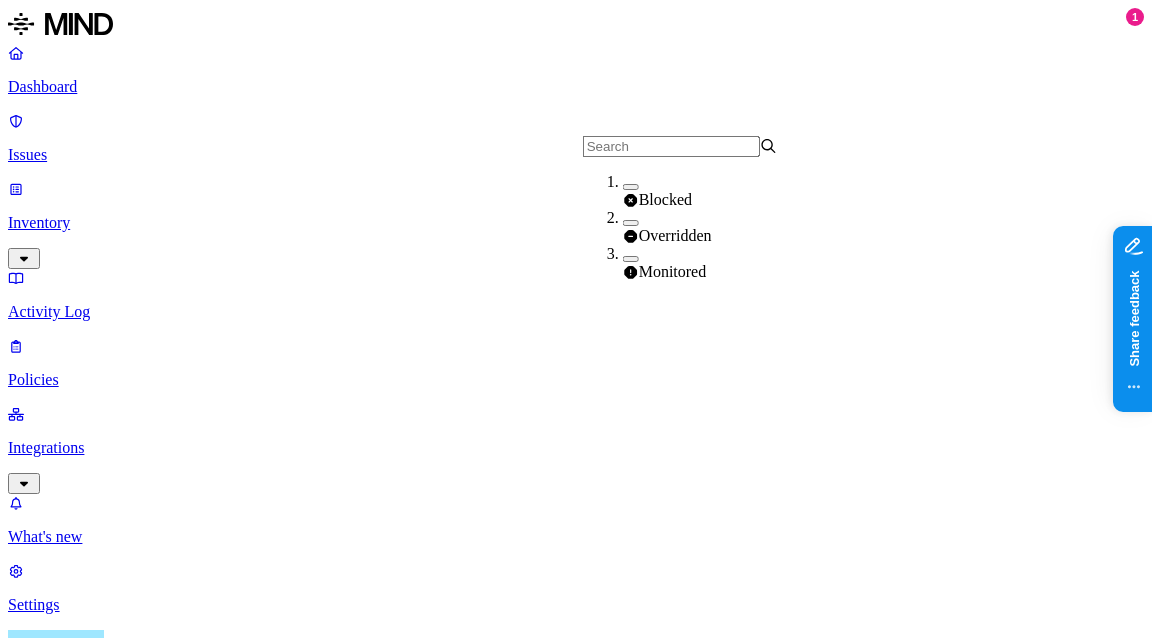 click at bounding box center (671, 146) 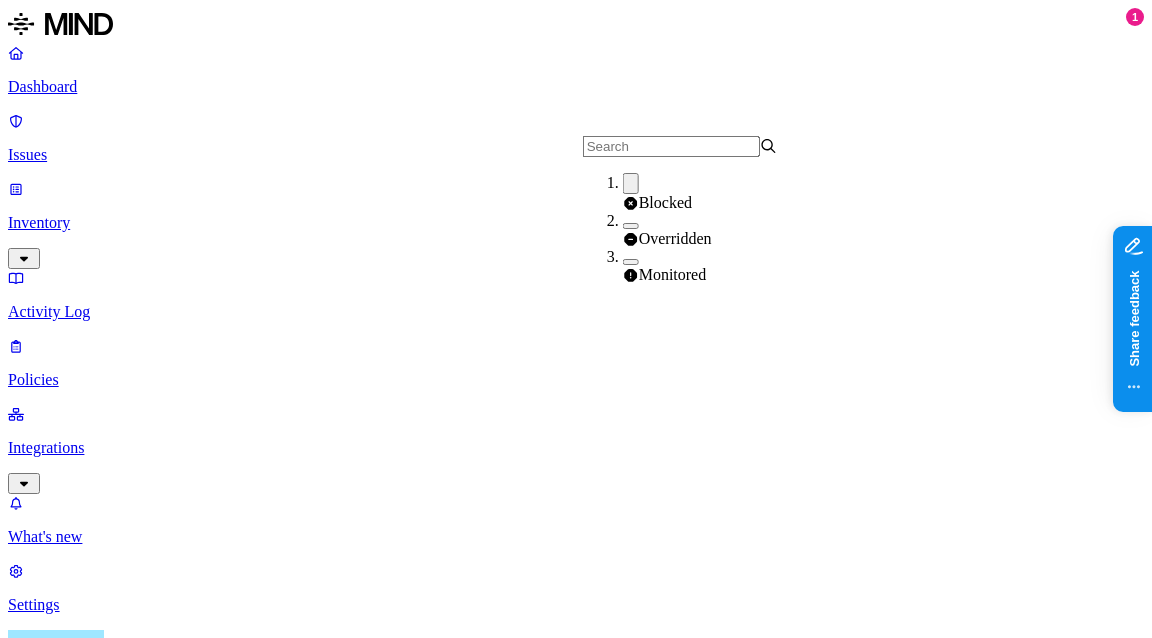 click on "All Exposure Exfiltration Insider threat" at bounding box center [576, 914] 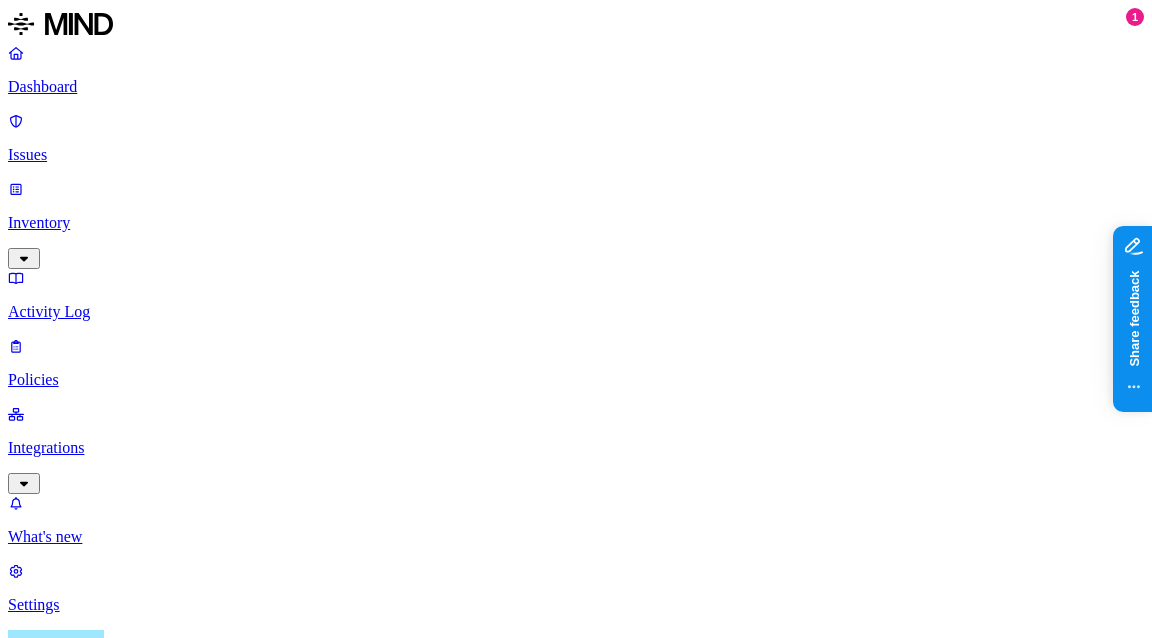 click on "SPC - Data Exfiltration Block with override" at bounding box center [163, 1268] 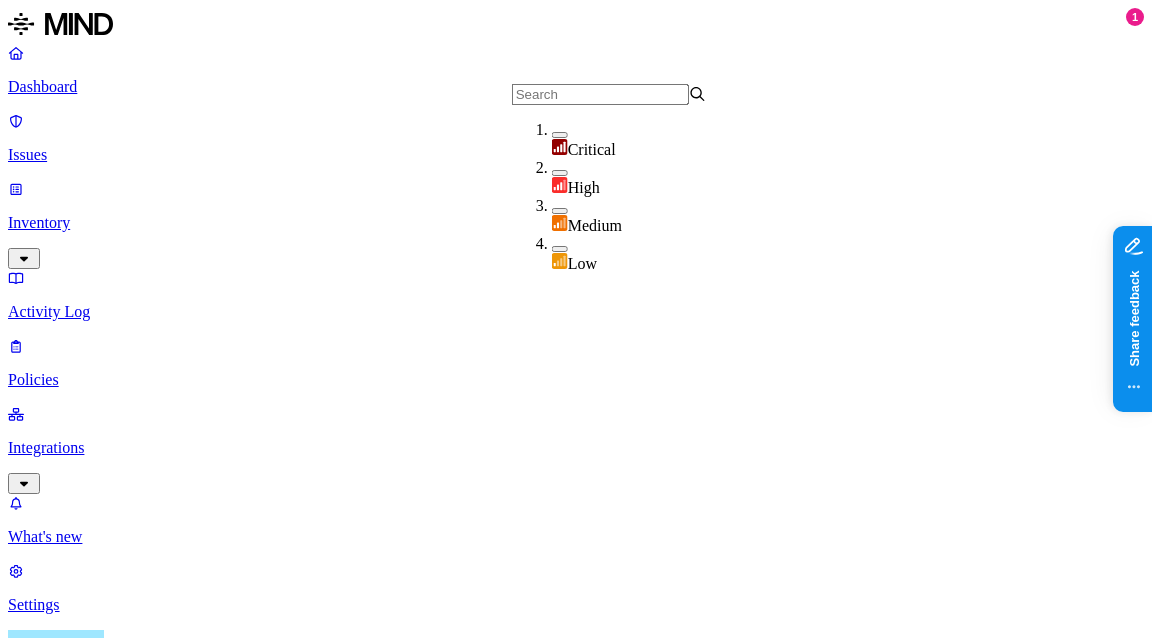 click on "Risk category" at bounding box center (241, 954) 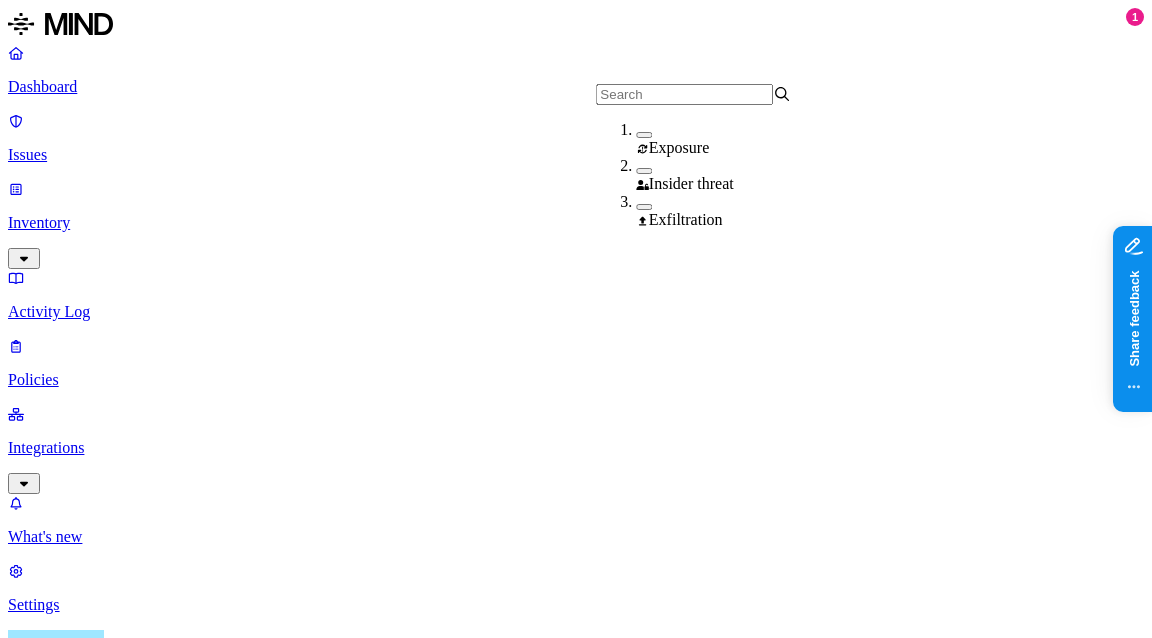 click on "Exfiltration" at bounding box center (733, 220) 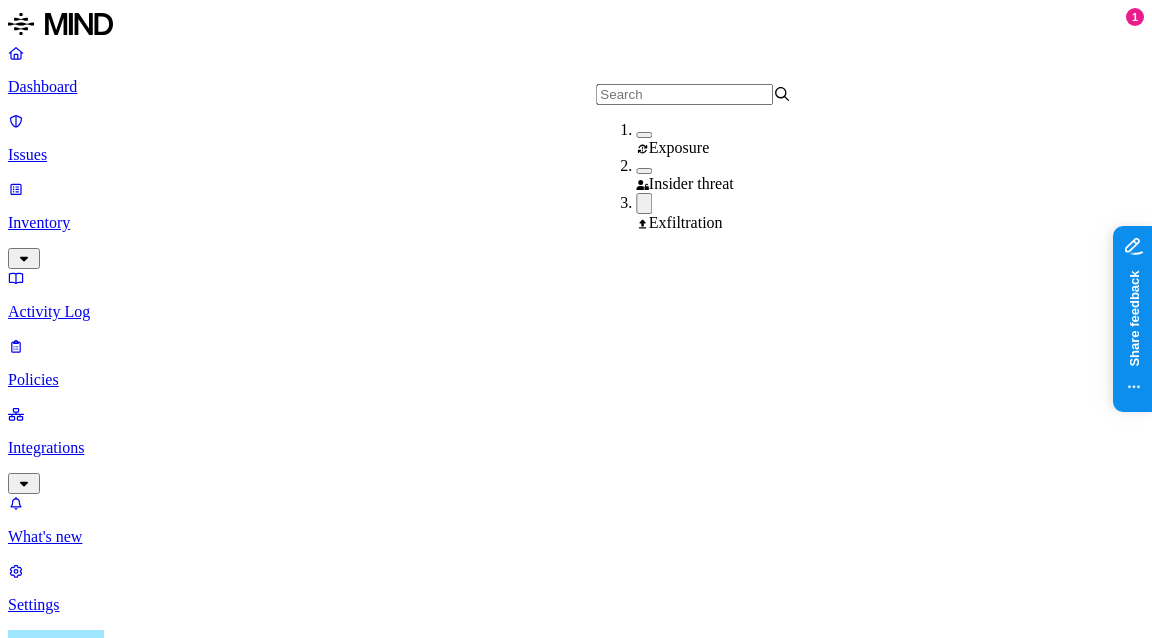 click on "Policies Create Policy" at bounding box center [576, 889] 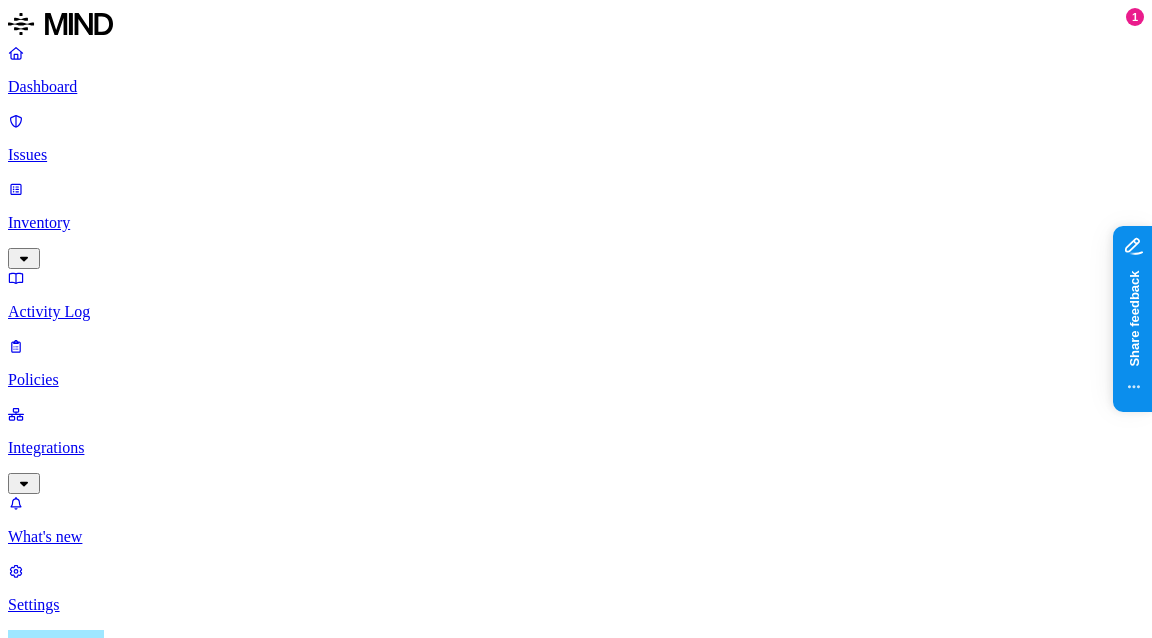 click on "367" at bounding box center (441, 1057) 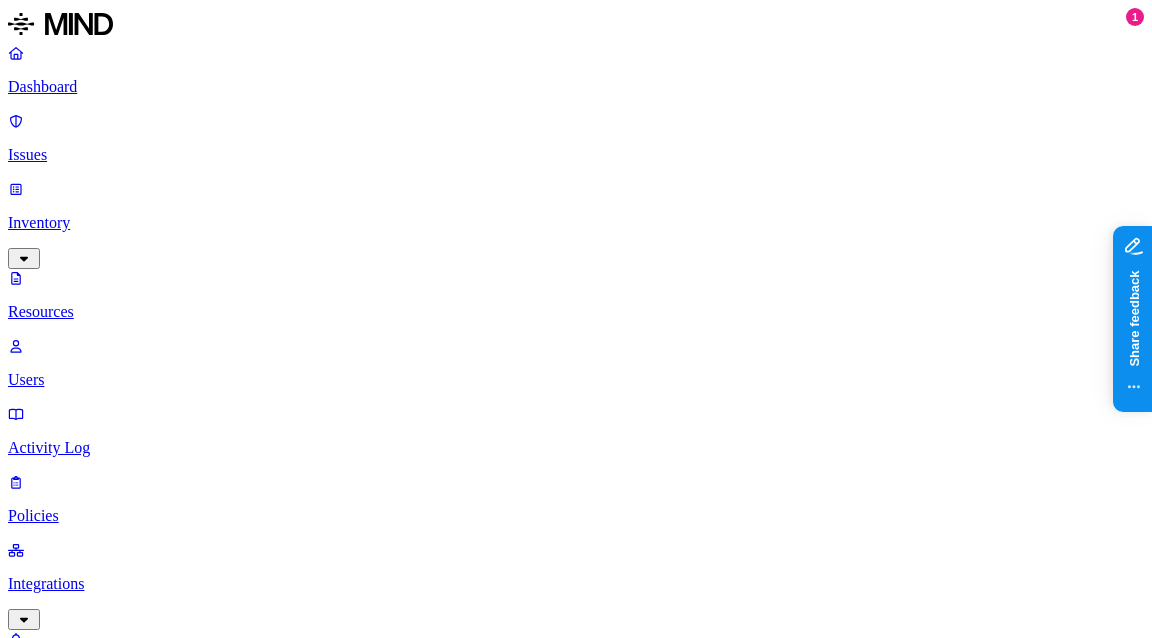 click 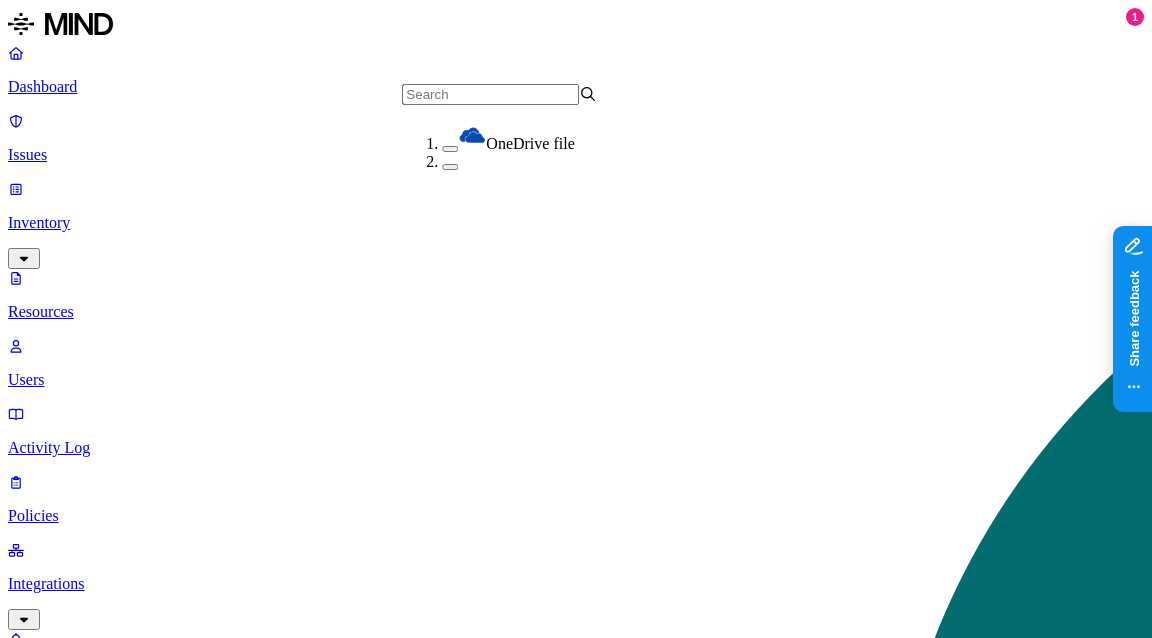click on "File type" at bounding box center [99, 1069] 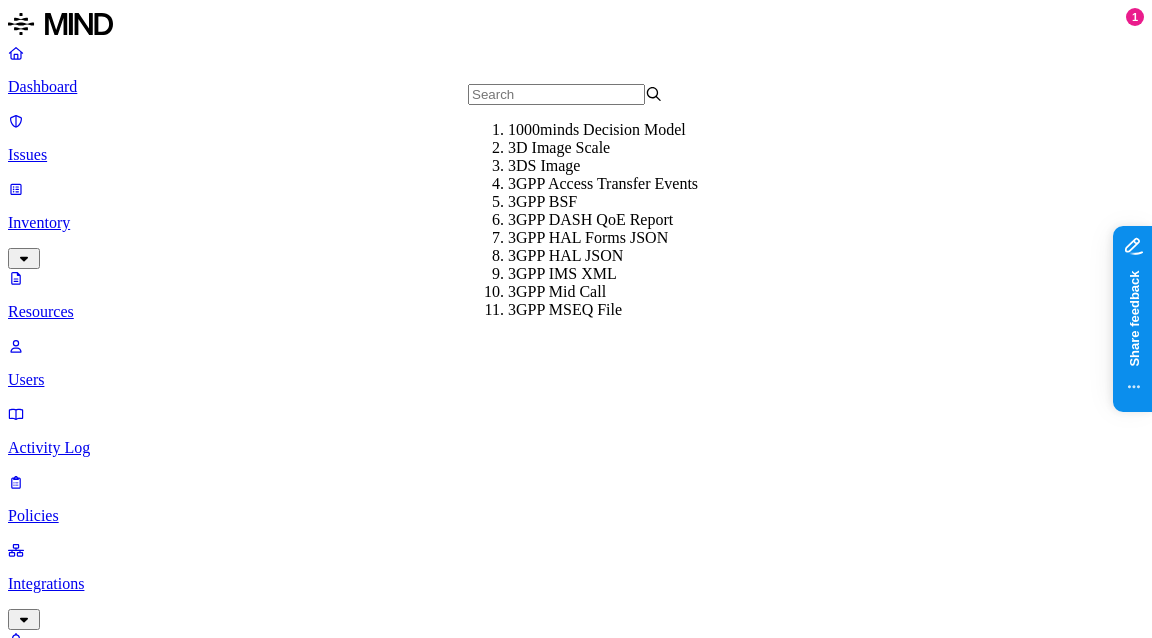 click 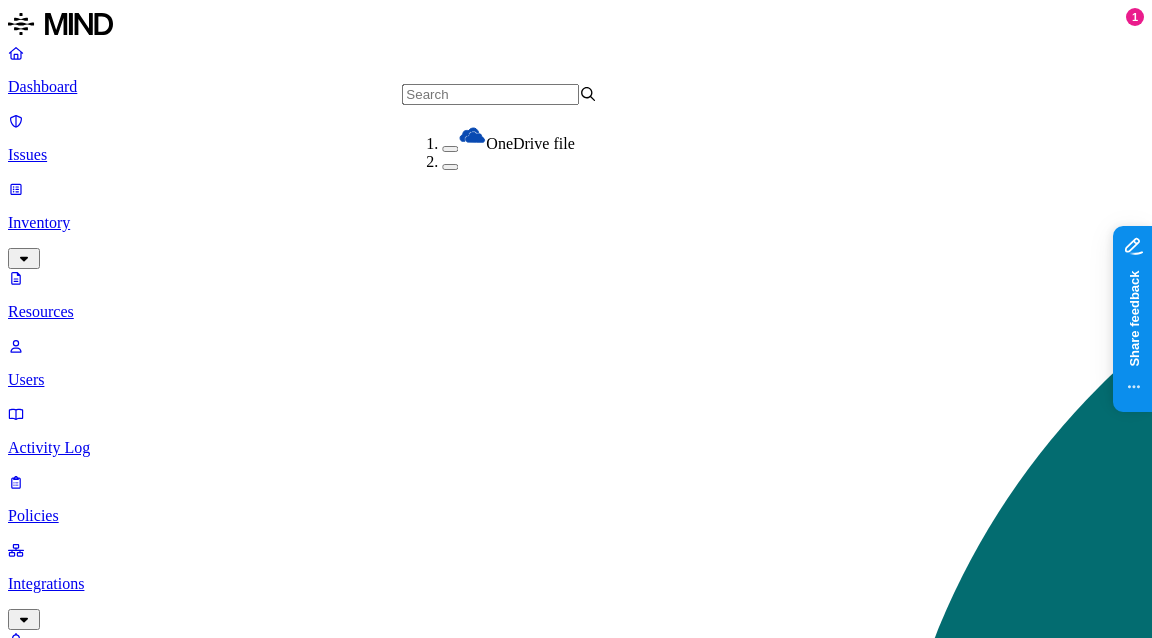 scroll, scrollTop: 94, scrollLeft: 0, axis: vertical 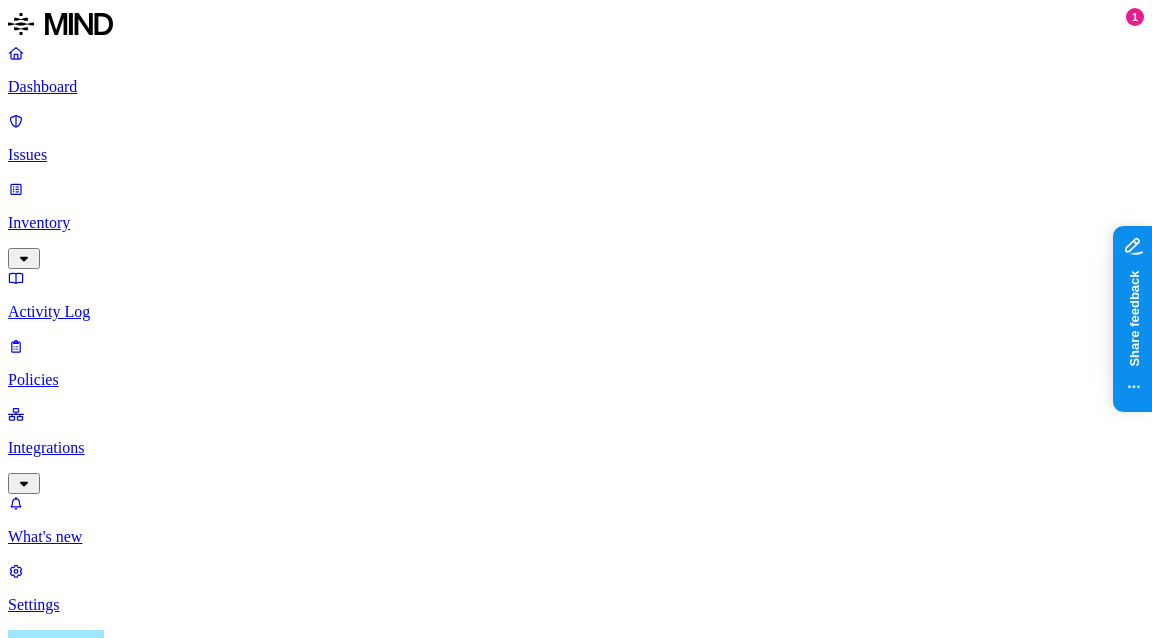 click on "Policy" at bounding box center (41, 937) 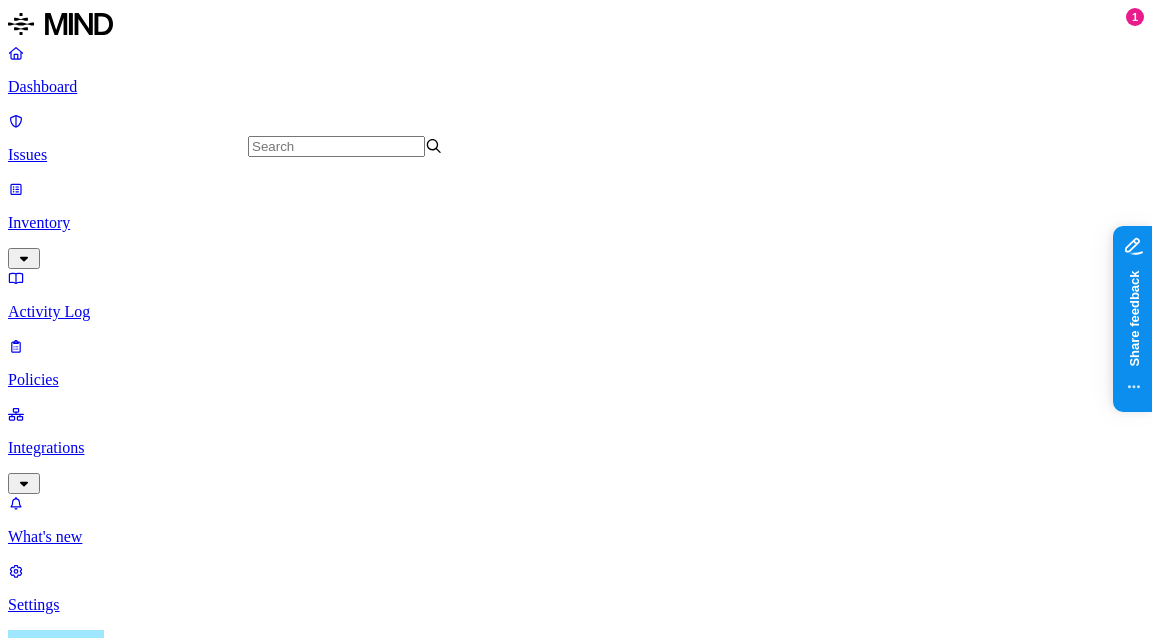 click on "Viavi - Data Exfiltration Block (no override)" at bounding box center [385, 1211] 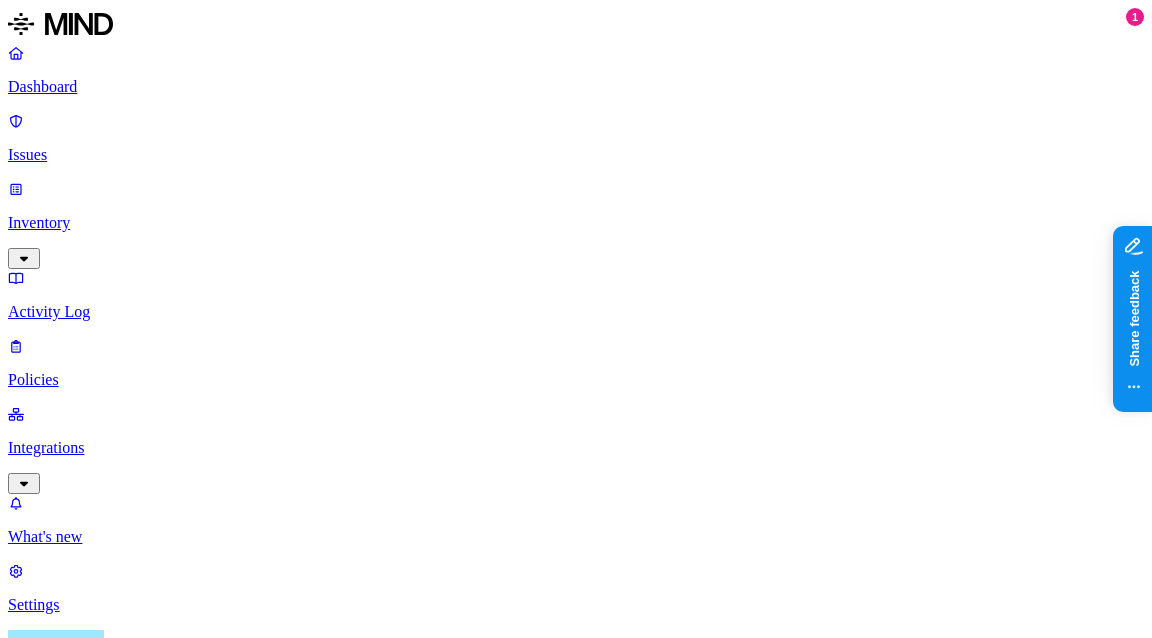 click on "Status: Open, In Progress" at bounding box center [416, 937] 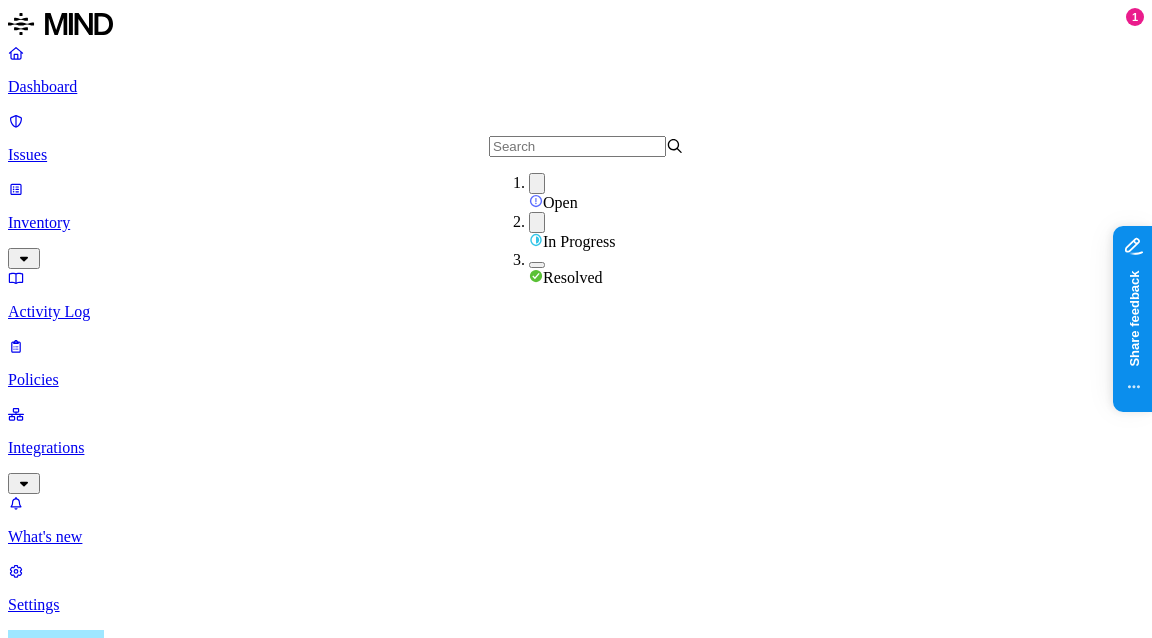 click on "In Progress" at bounding box center [579, 241] 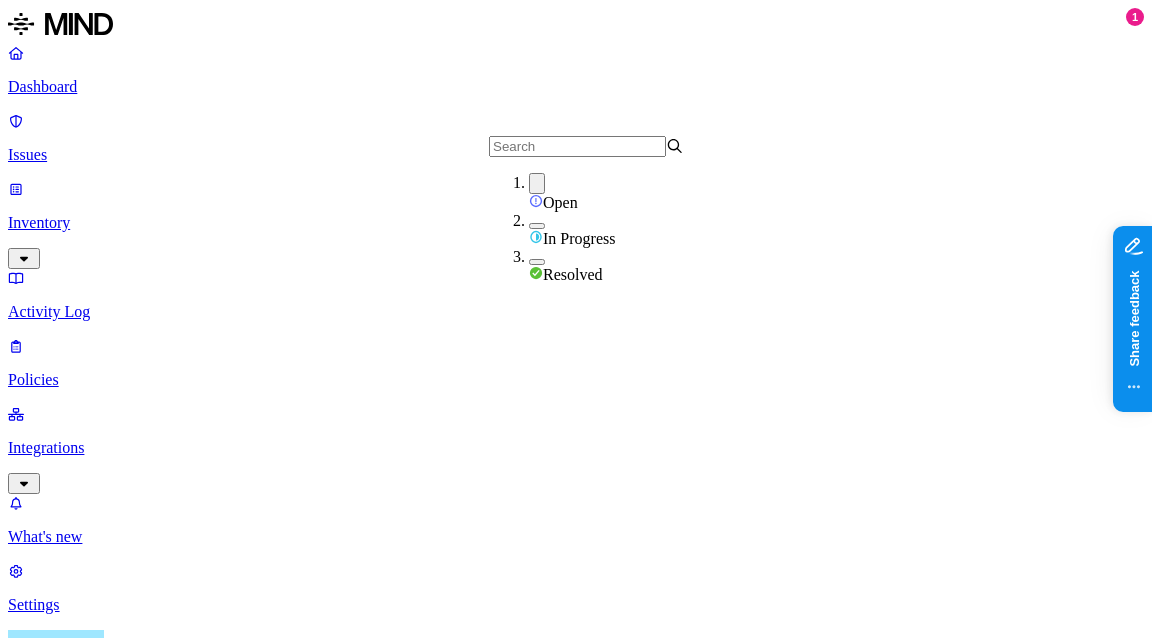 click at bounding box center [577, 146] 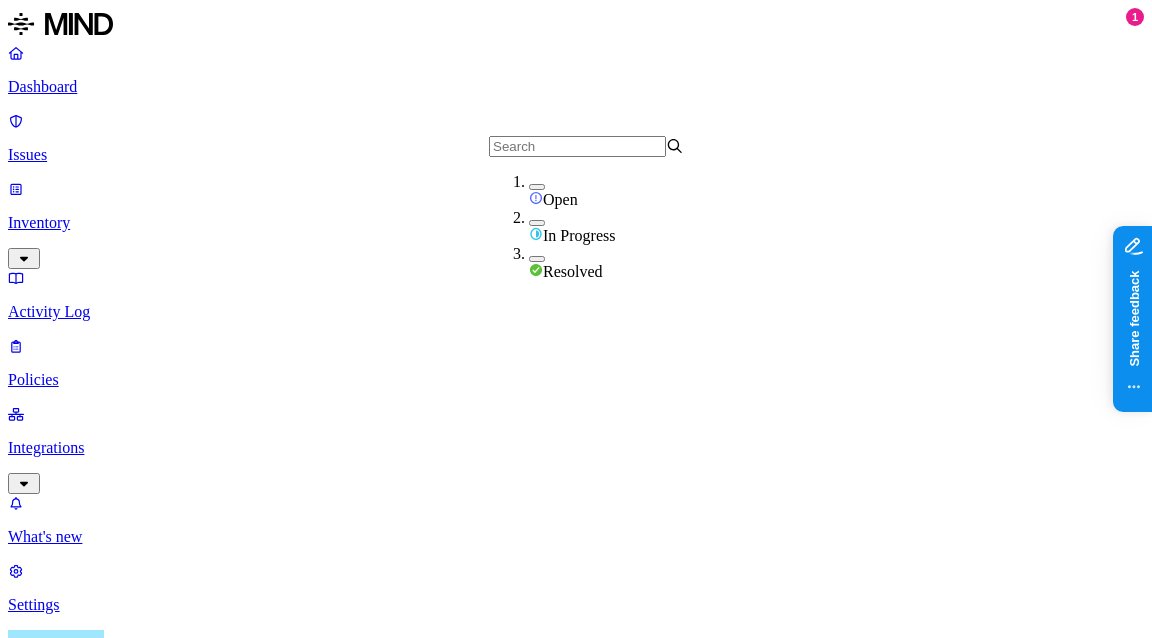 click on "Policy: Viavi - Data Exfiltration Block (no override)" at bounding box center [162, 937] 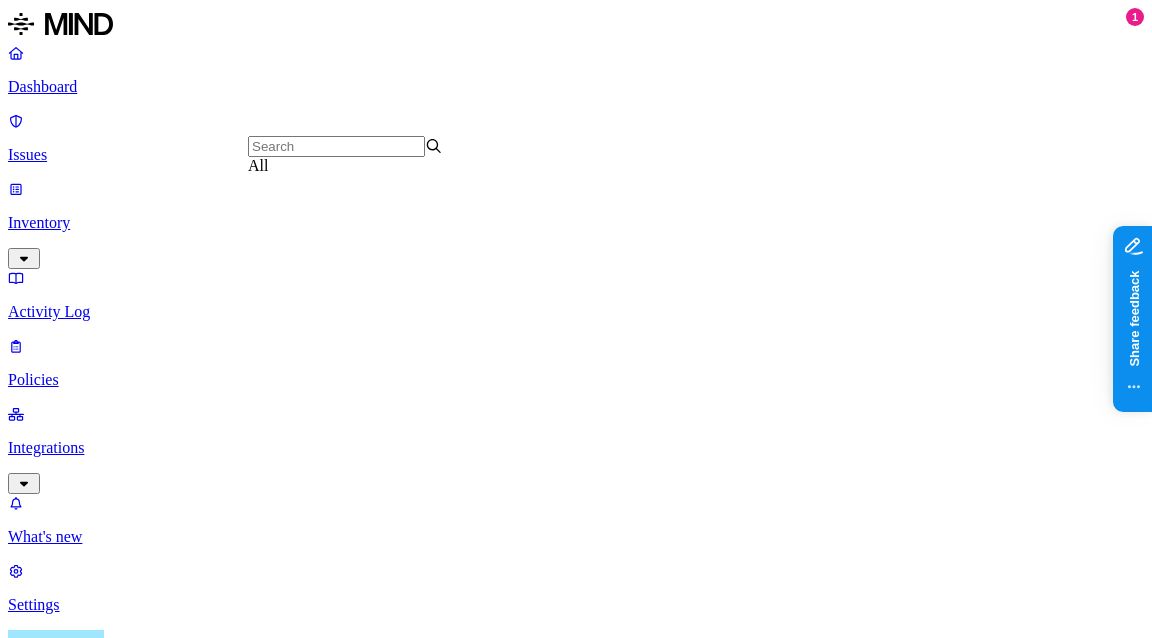 click on "Status" at bounding box center [359, 937] 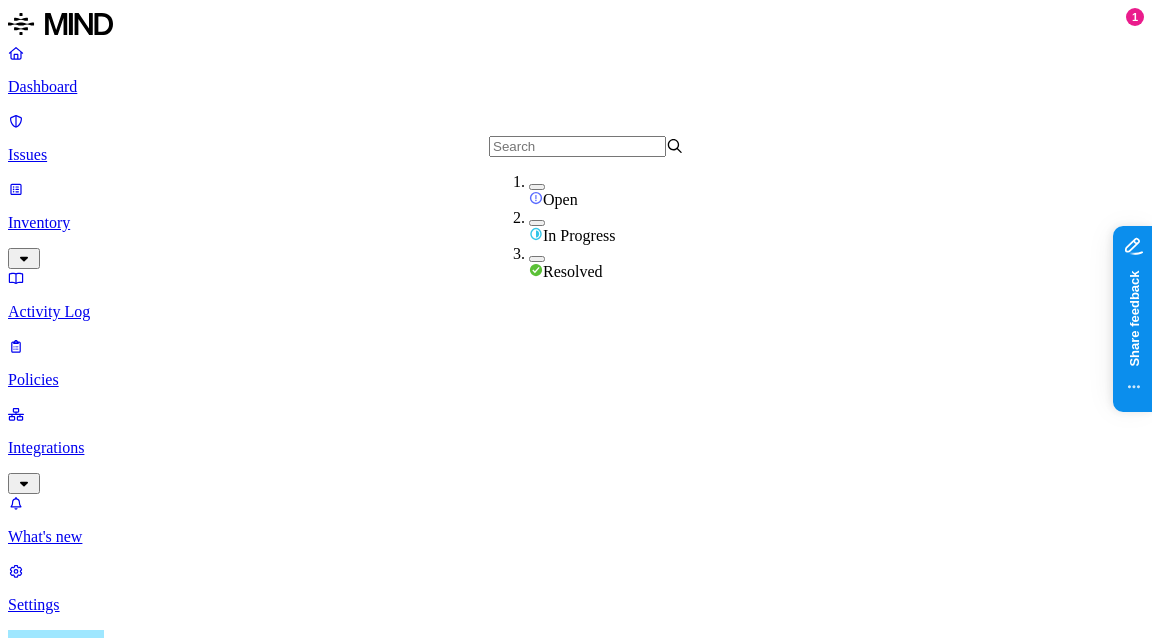 click on "Policy: Viavi - Data Exfiltration Block (no override) Status Discovered Severity Environment Assignee 0 Issues Policy Severity Resource Risk category Discovered Assignee Status No matching issues found" at bounding box center (576, 1116) 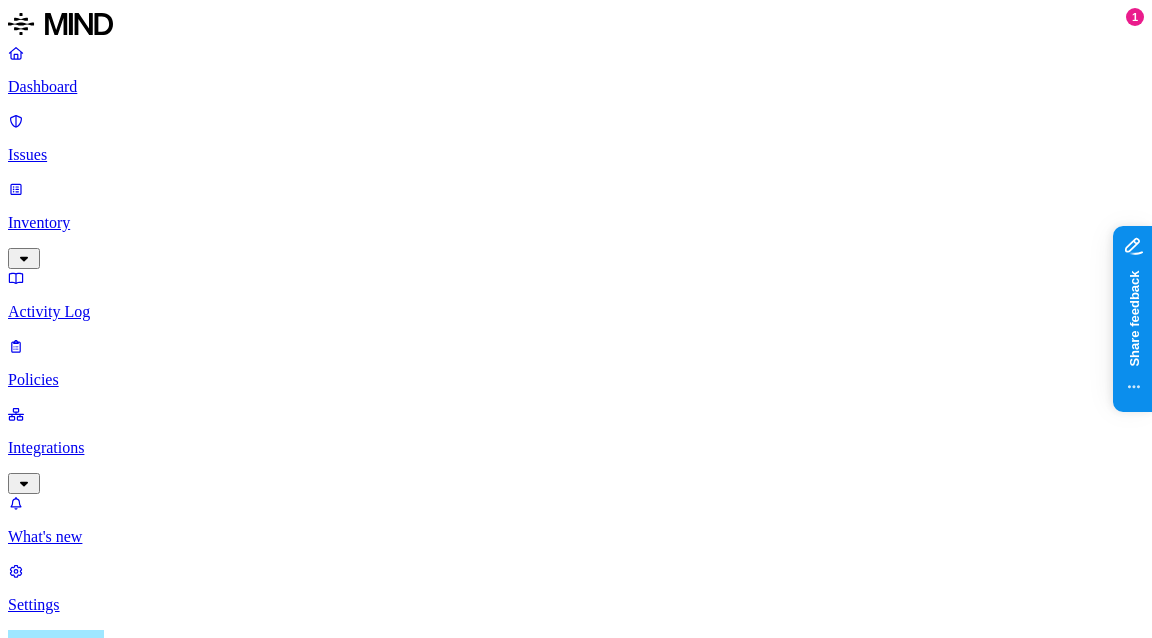 click on "Discovered" at bounding box center (442, 937) 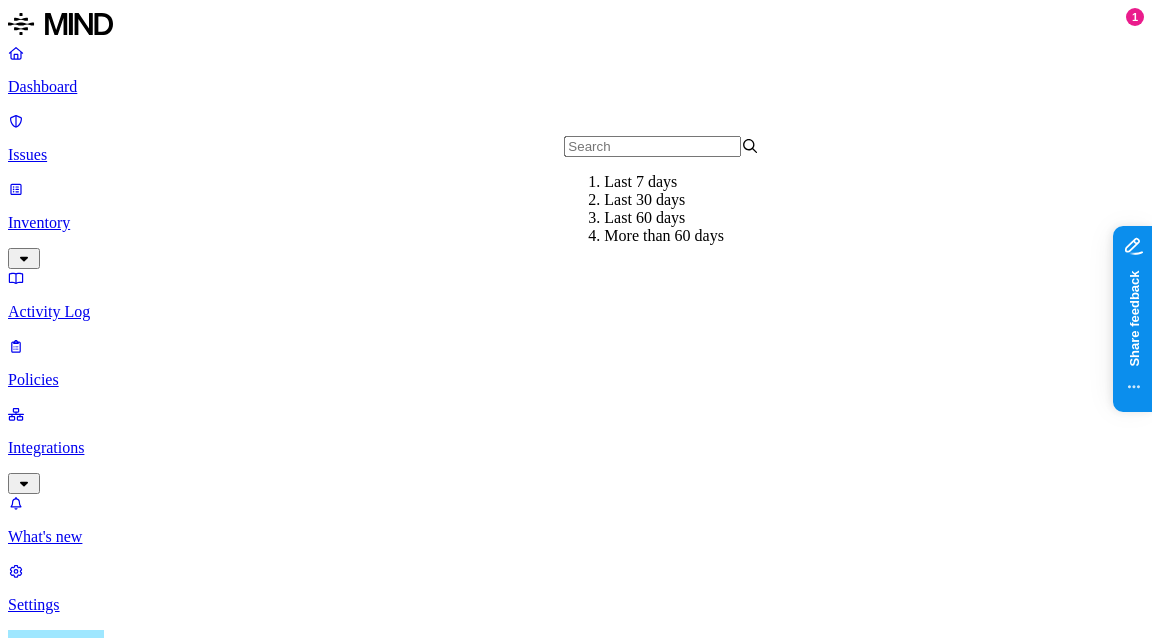 click 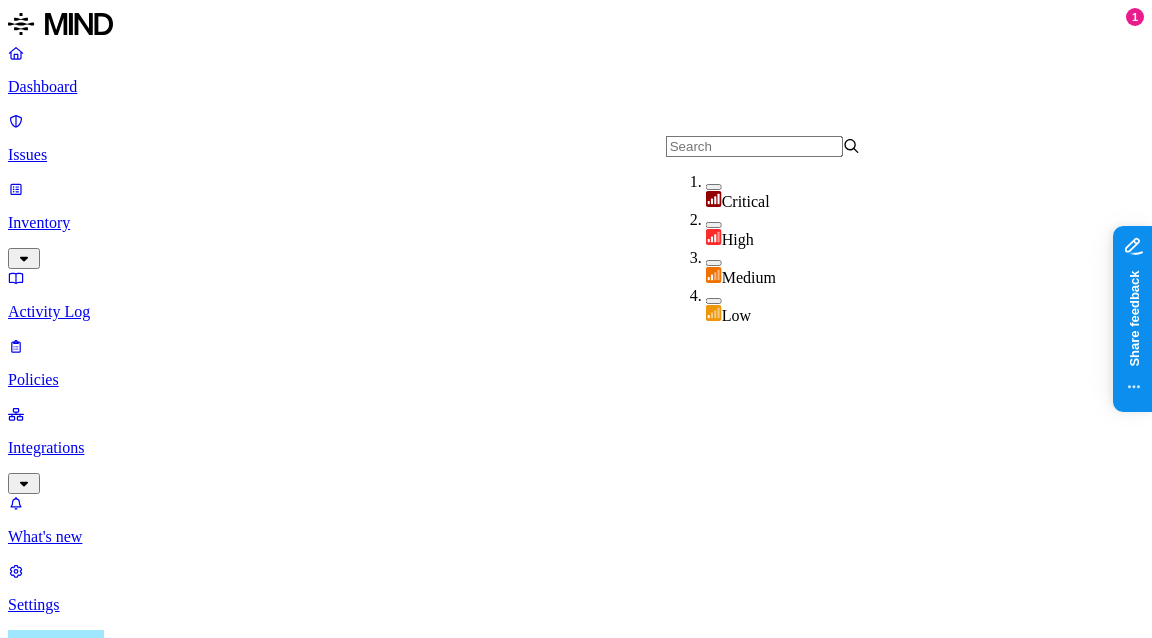 click on "Environment" at bounding box center [623, 937] 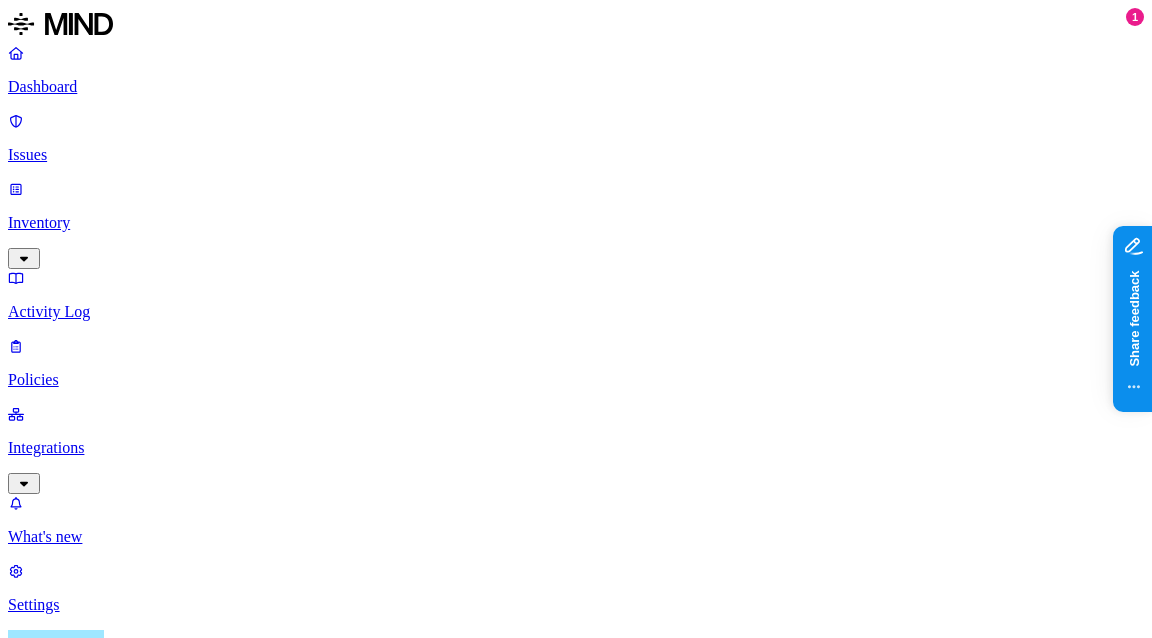 click on "Policy: Viavi - Data Exfiltration Block (no override) Status Discovered Severity Environment Assignee 0 Issues Policy Severity Resource Risk category Discovered Assignee Status No matching issues found" at bounding box center (576, 1116) 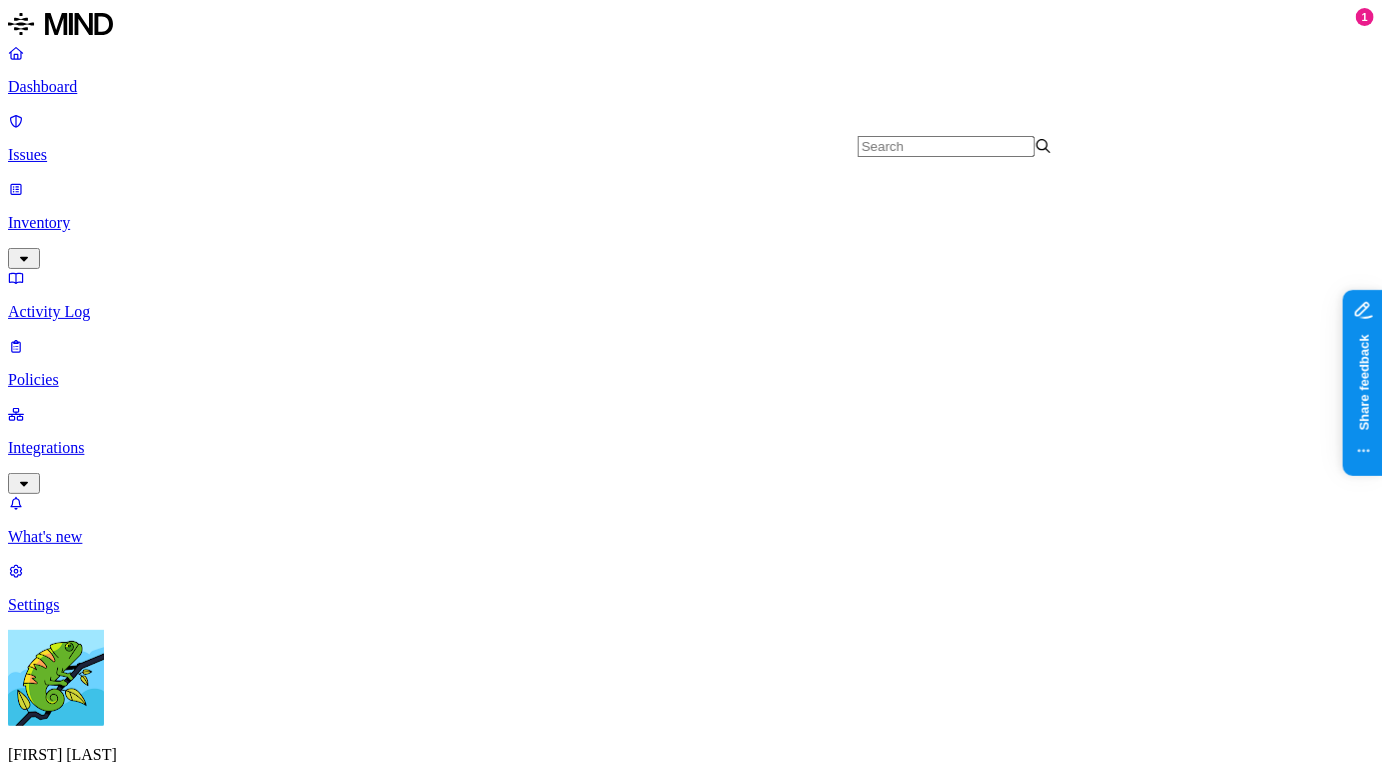 scroll, scrollTop: 72726, scrollLeft: 0, axis: vertical 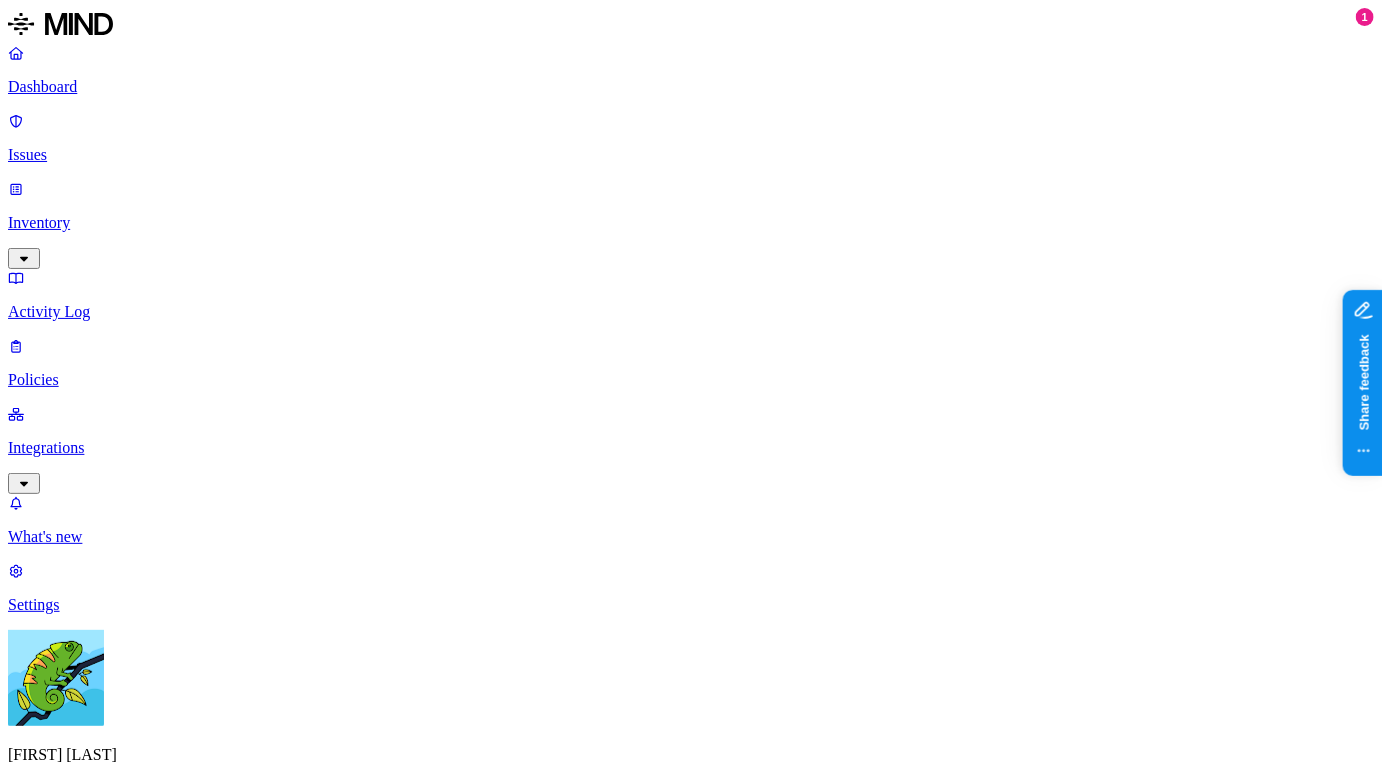 click on "Activity Log" at bounding box center [691, 312] 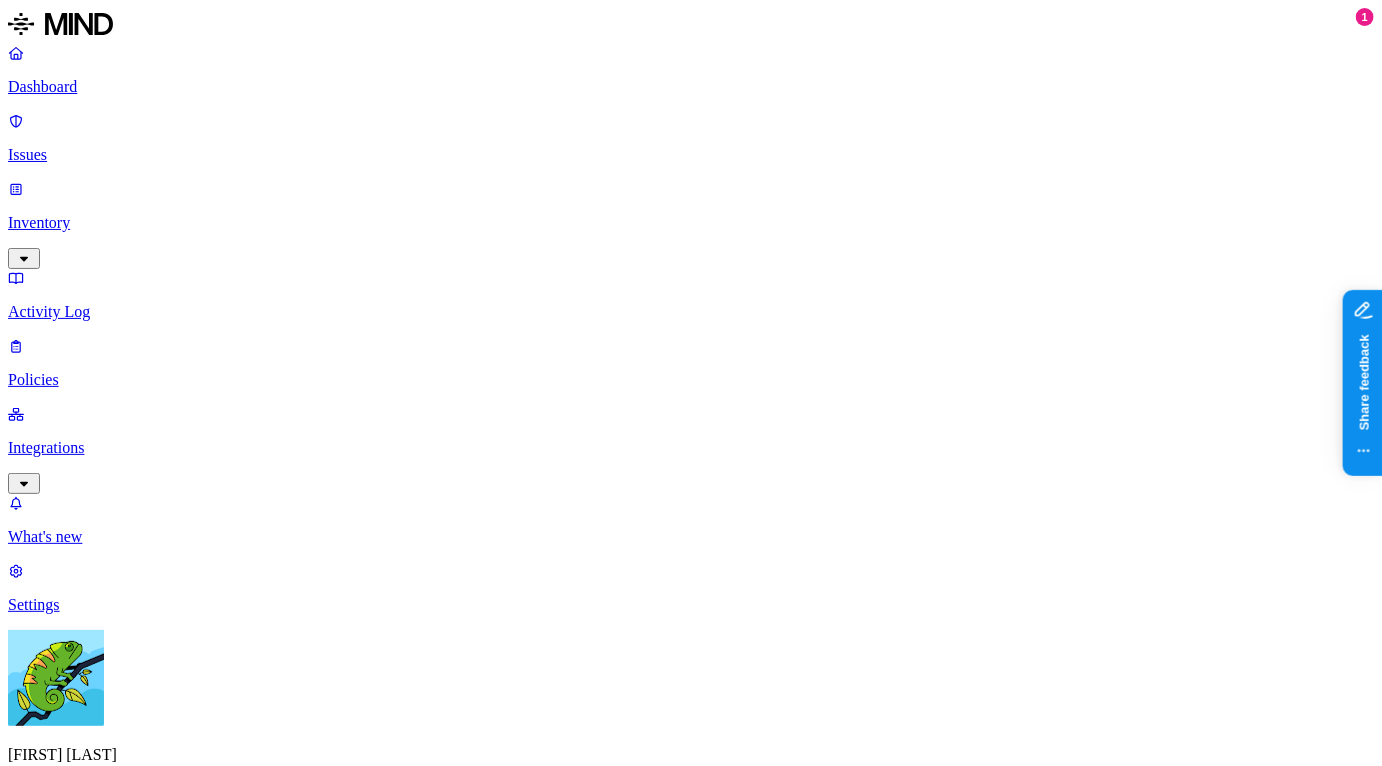 scroll, scrollTop: 0, scrollLeft: 0, axis: both 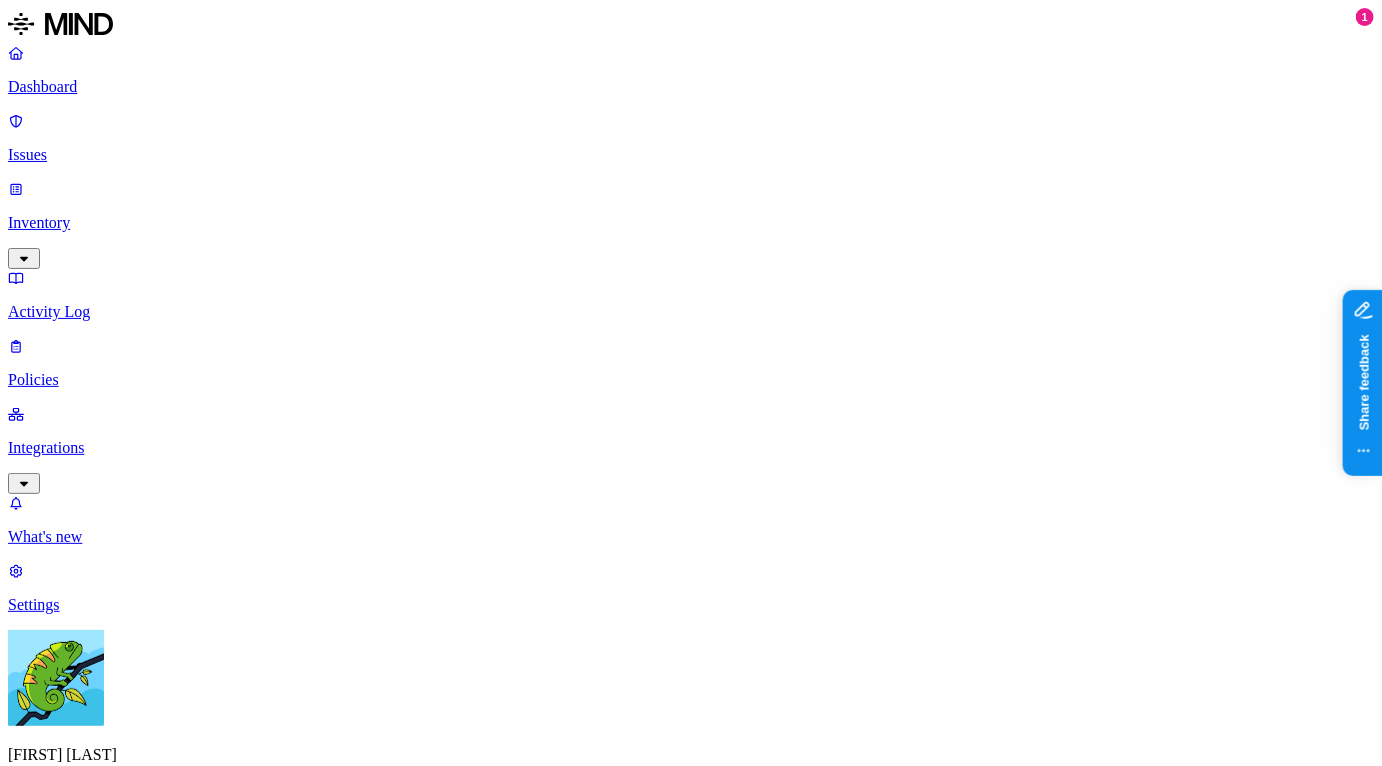 click on "Activity Log" at bounding box center [691, 868] 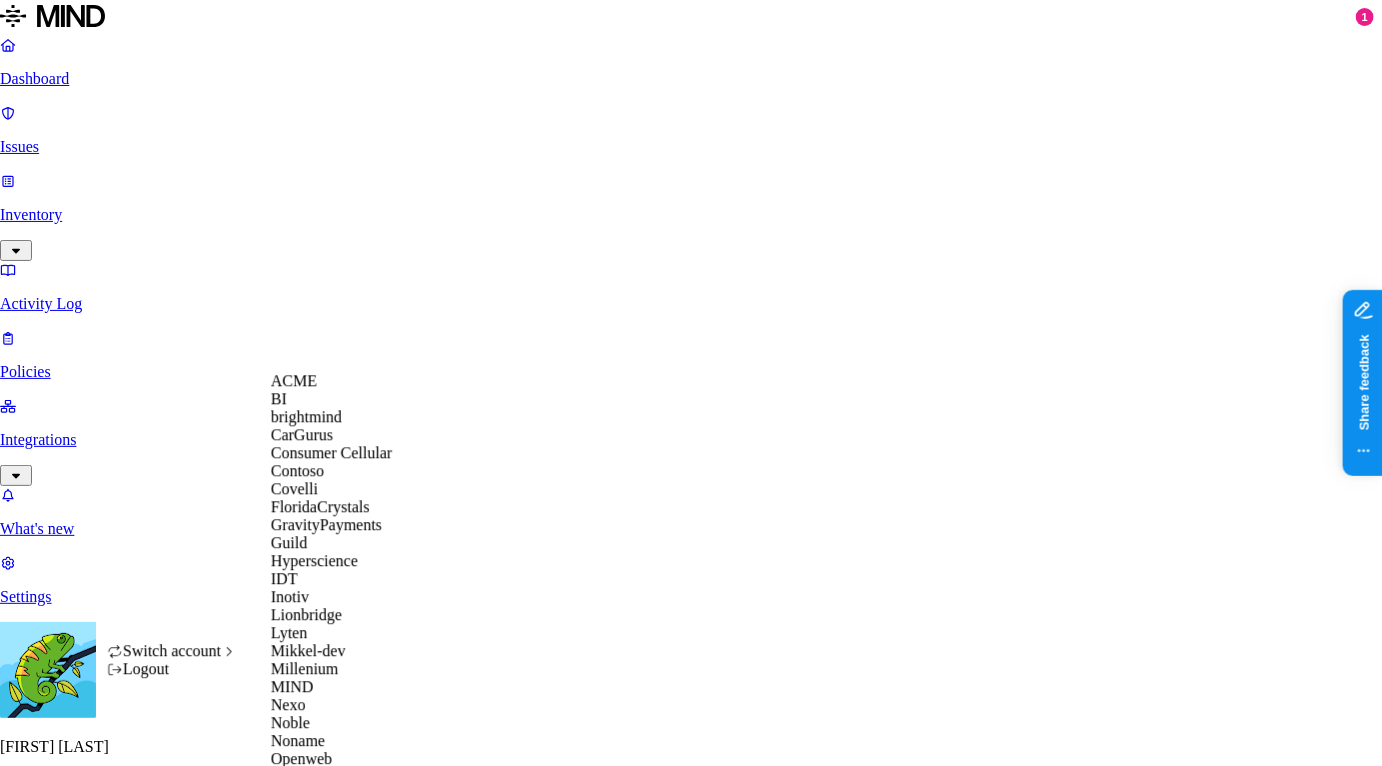 click on "ACME" at bounding box center [348, 381] 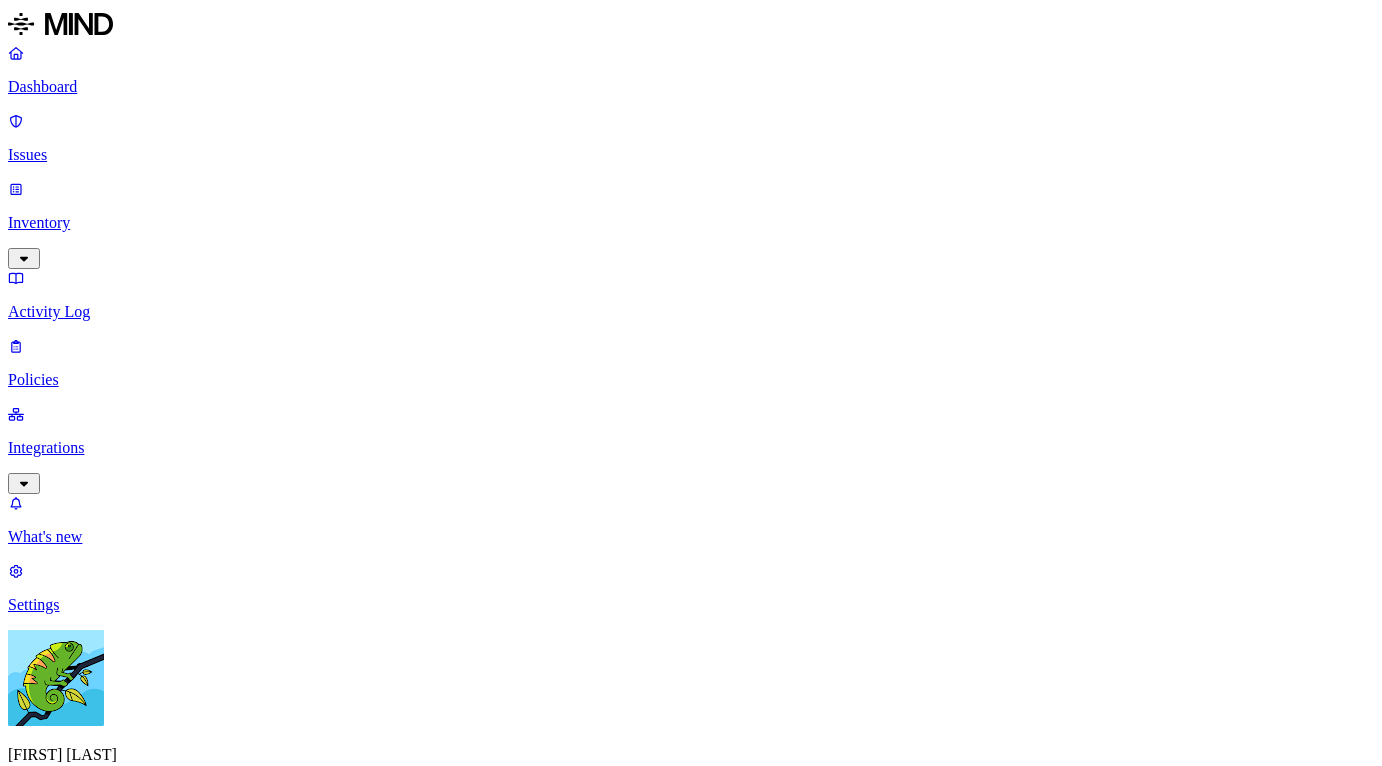 scroll, scrollTop: 0, scrollLeft: 0, axis: both 